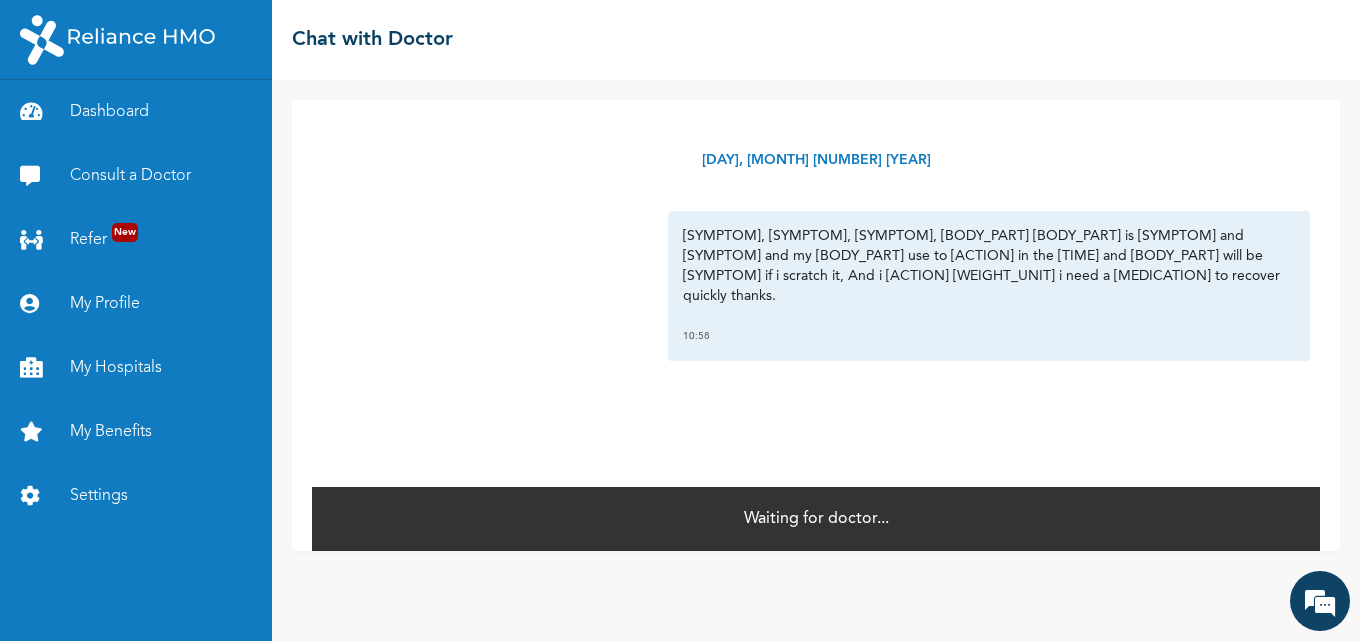scroll, scrollTop: 0, scrollLeft: 0, axis: both 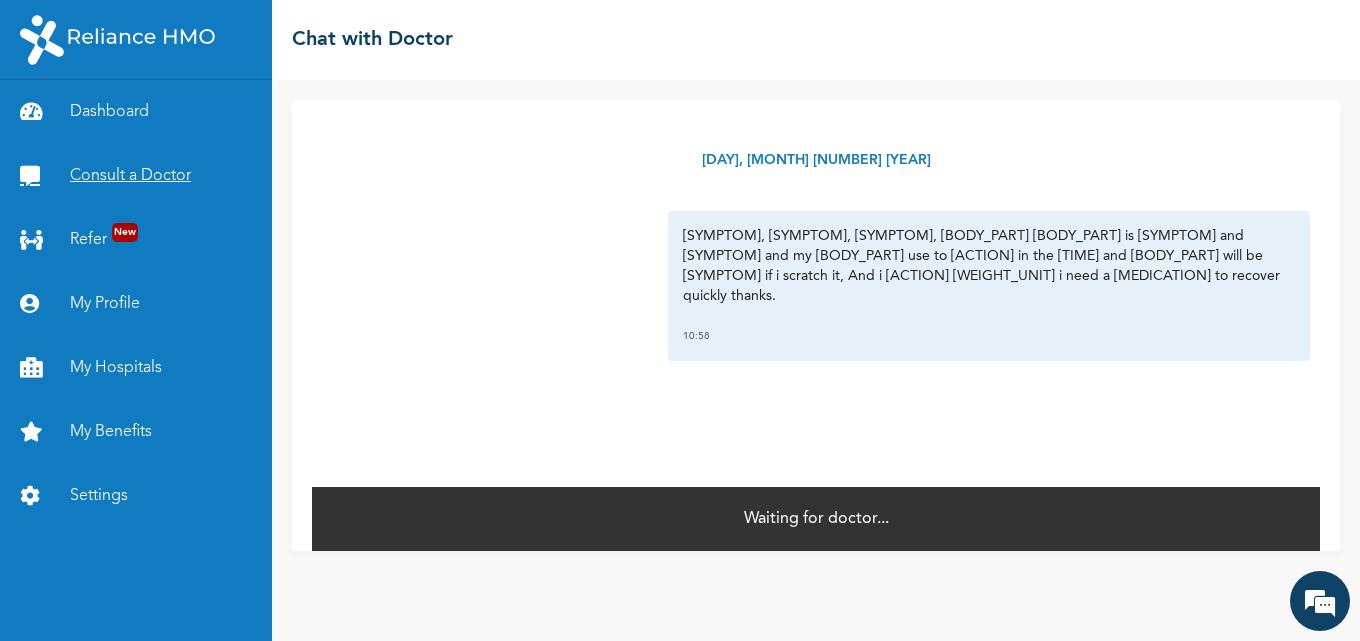 click on "Consult a Doctor" at bounding box center (136, 176) 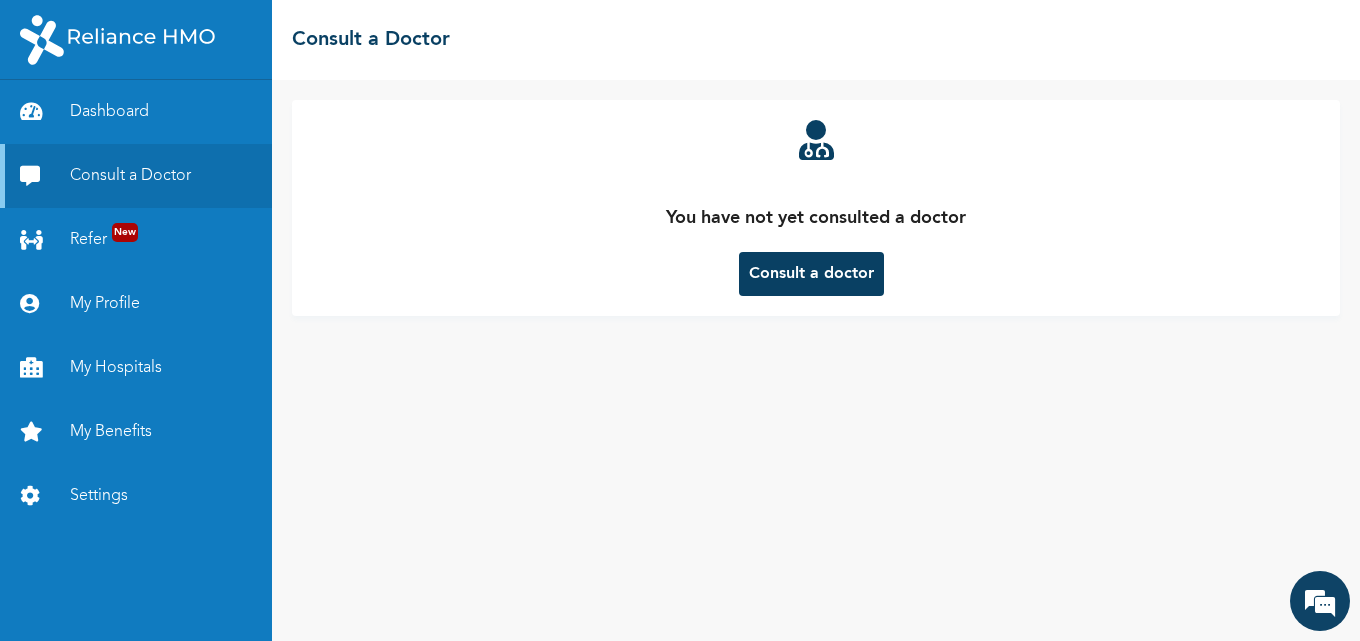 click on "Consult a doctor" at bounding box center (811, 274) 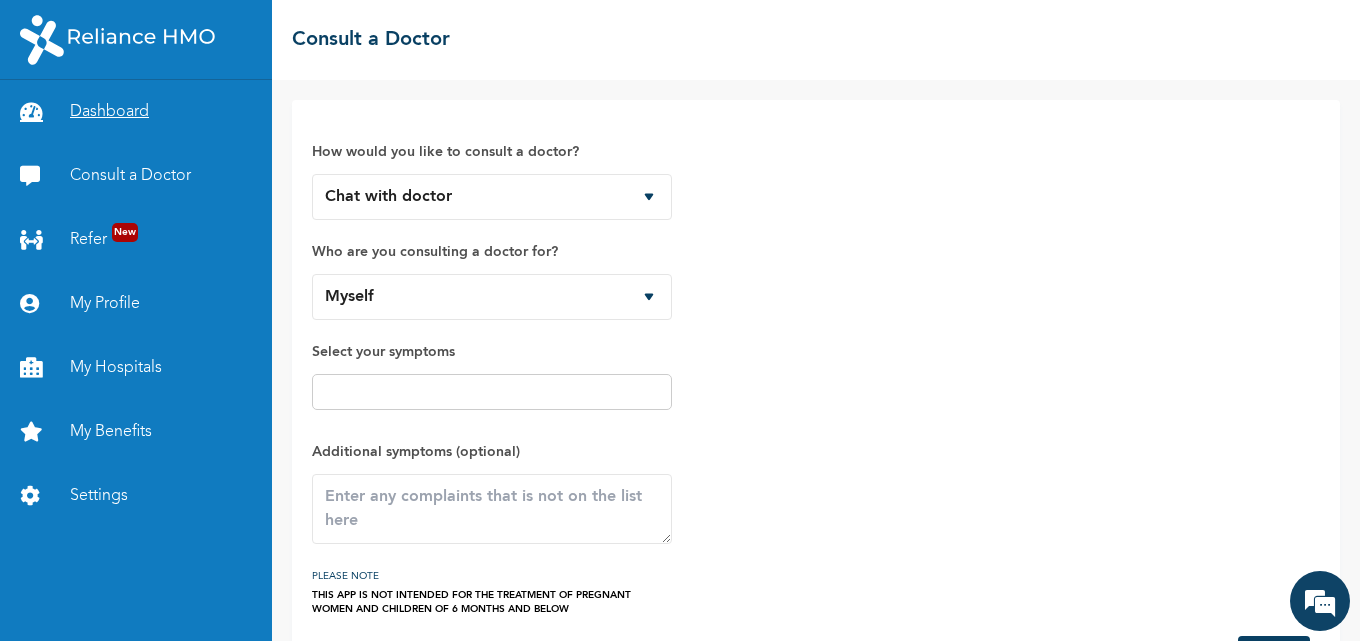 click on "Dashboard" at bounding box center [136, 112] 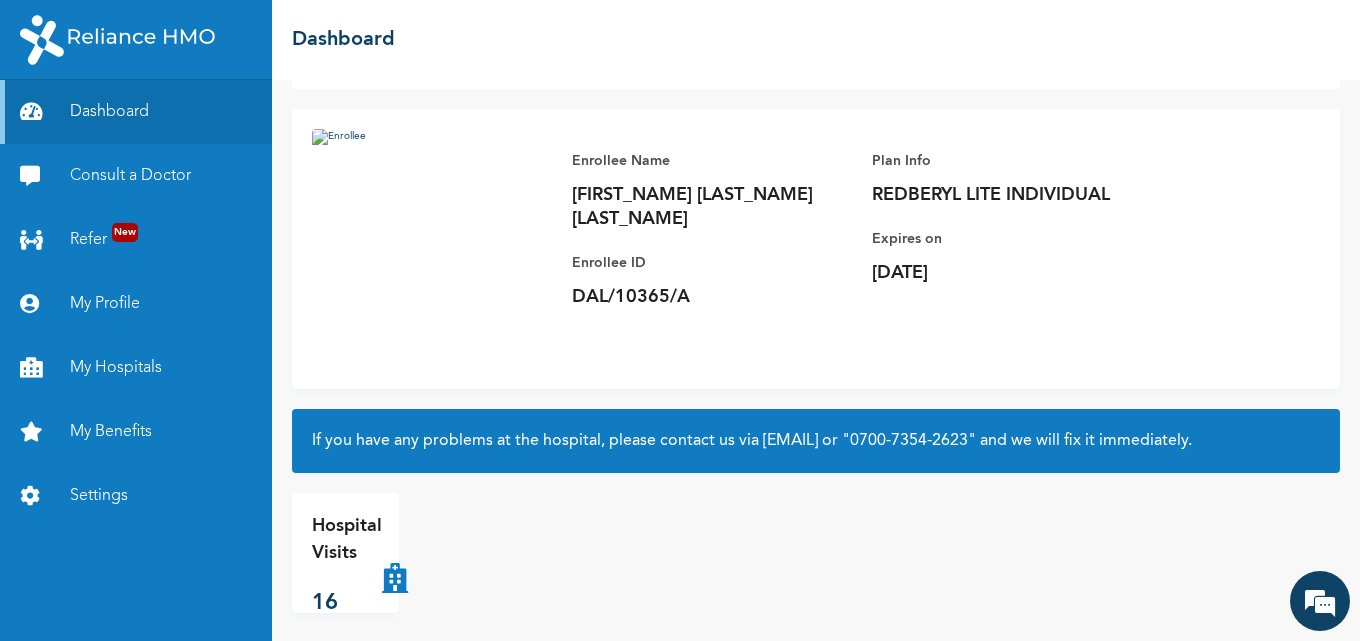 scroll, scrollTop: 133, scrollLeft: 0, axis: vertical 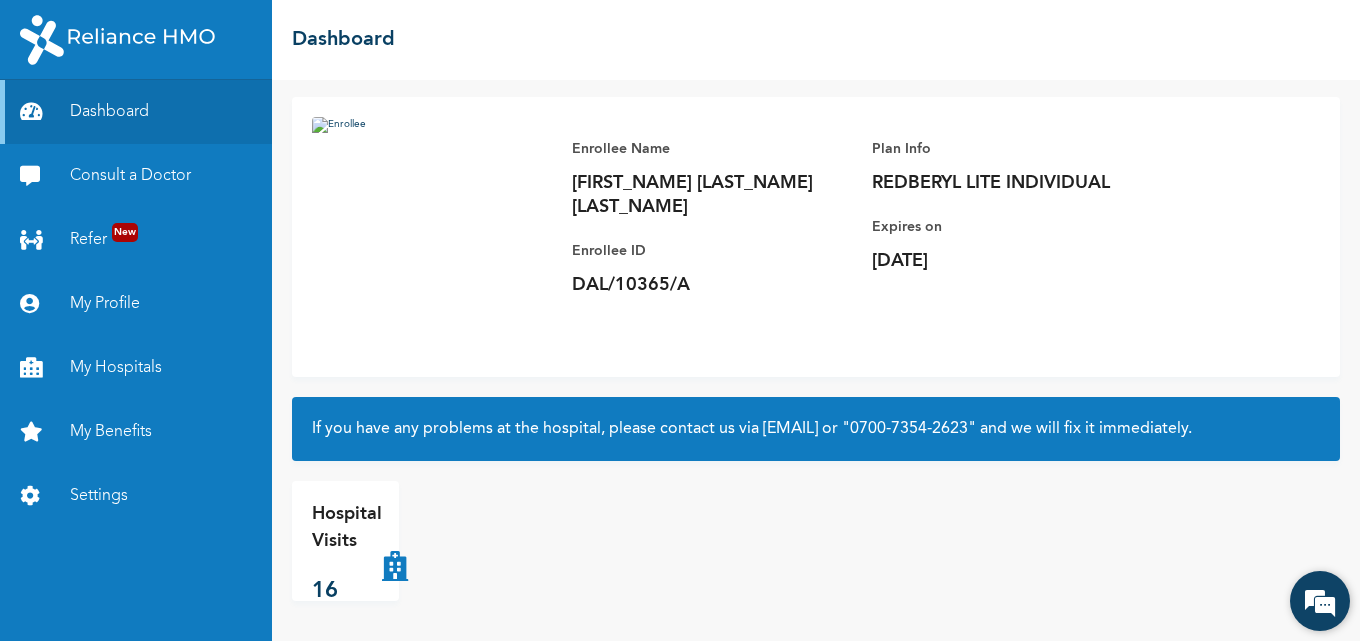 click at bounding box center [1320, 601] 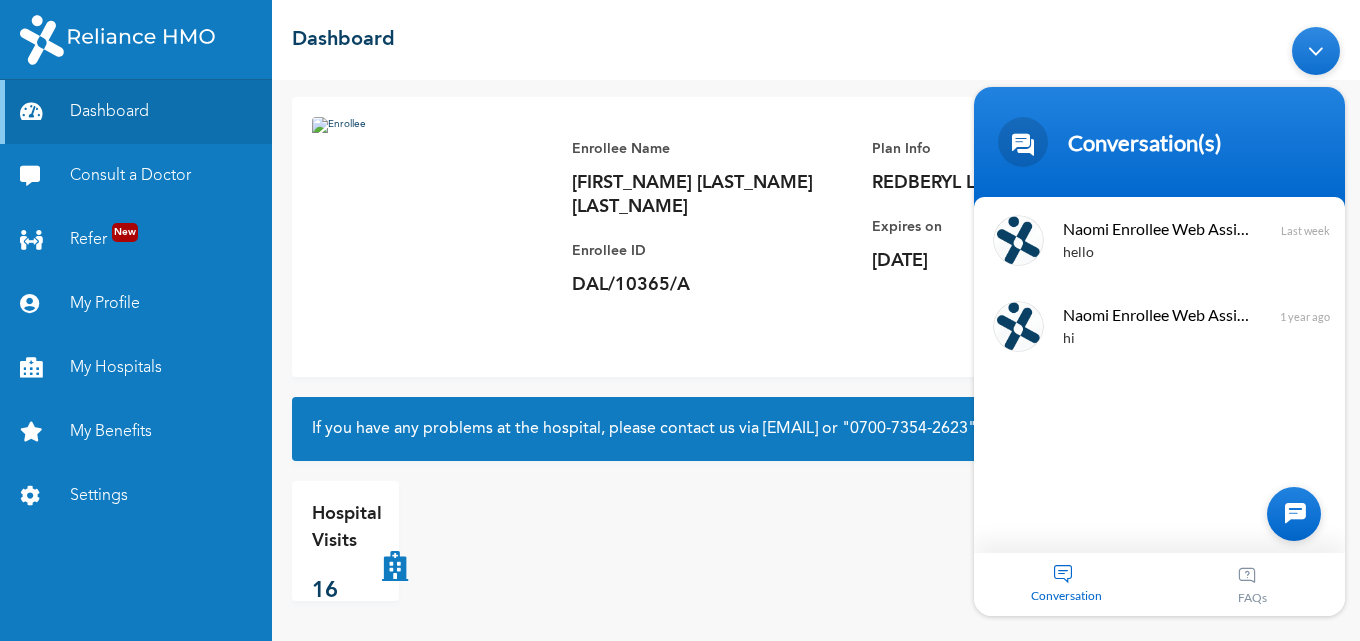 click on "[FIRST_NAME] [LAST_NAME] [ROLE] [GREETING] [LAST_NAME] [ROLE] [GREETING] [TIME_AGO]" at bounding box center [1159, 375] 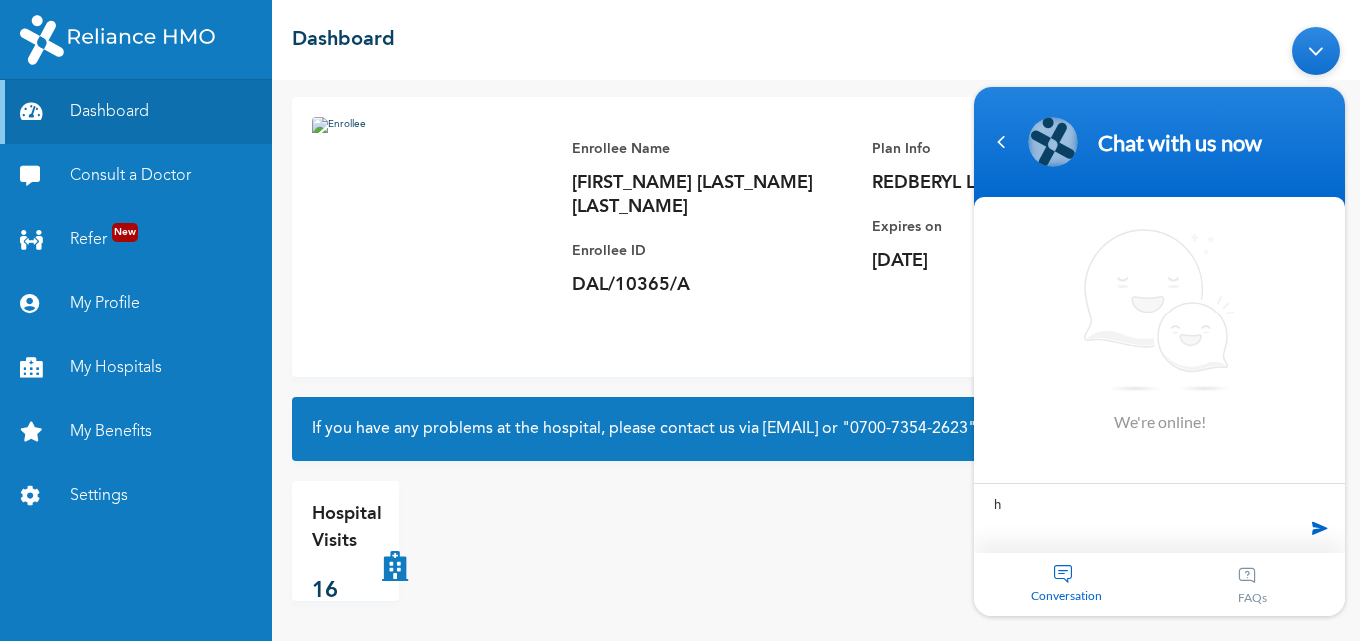 type on "hi" 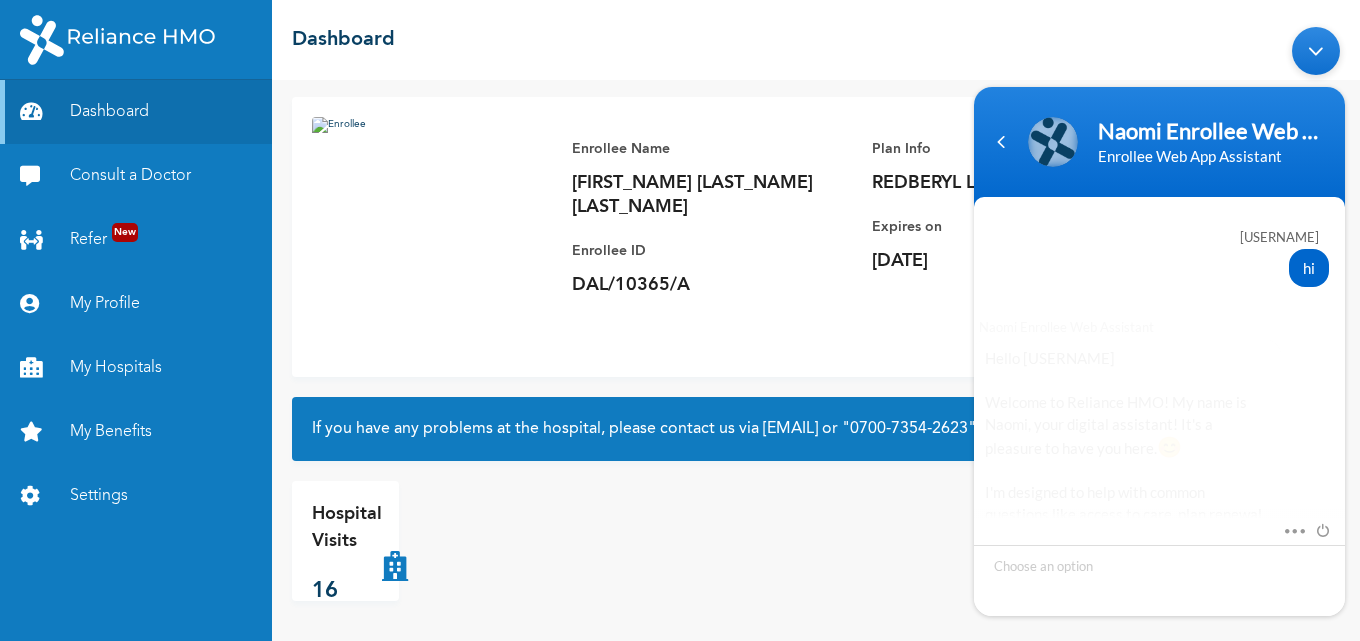 scroll, scrollTop: 315, scrollLeft: 0, axis: vertical 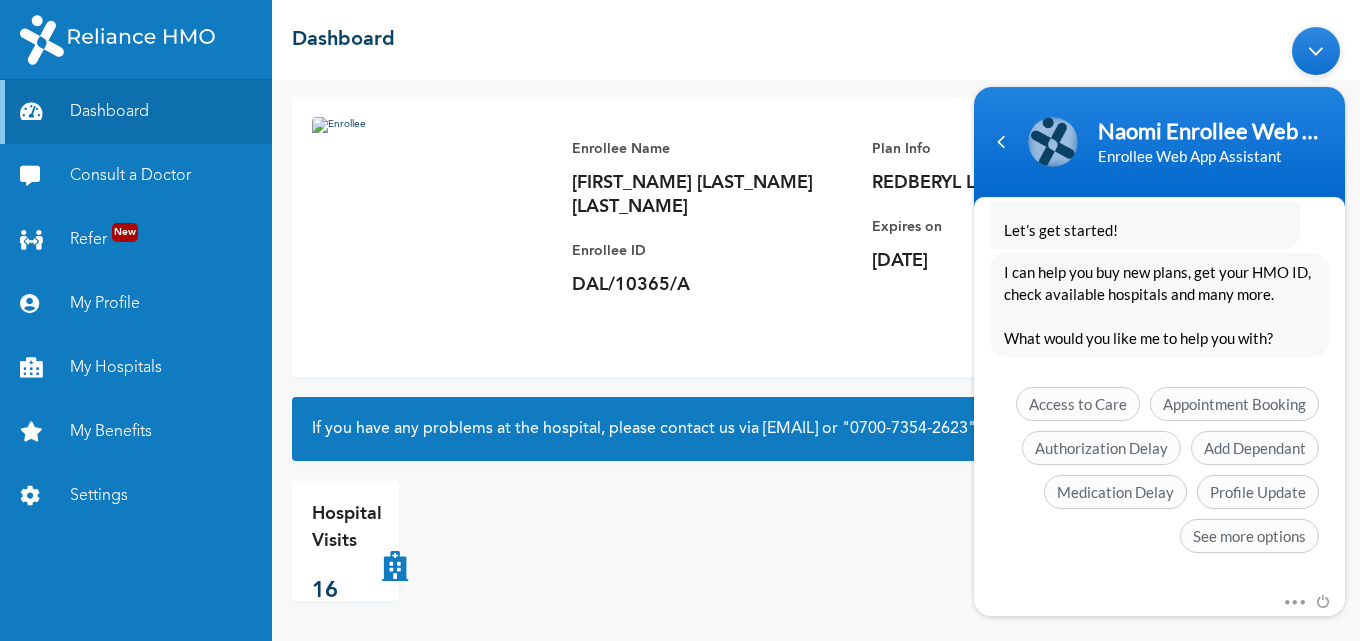 click on "Mute Send email" at bounding box center (1159, 603) 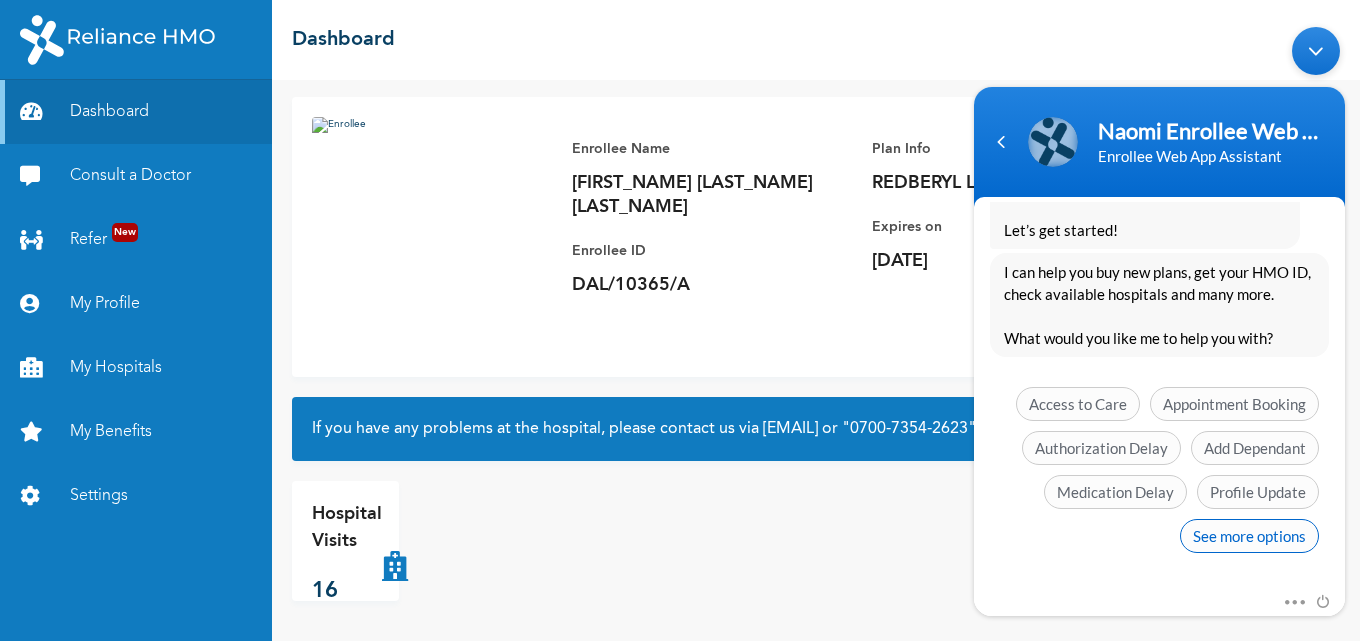 click on "See more options" at bounding box center (1249, 536) 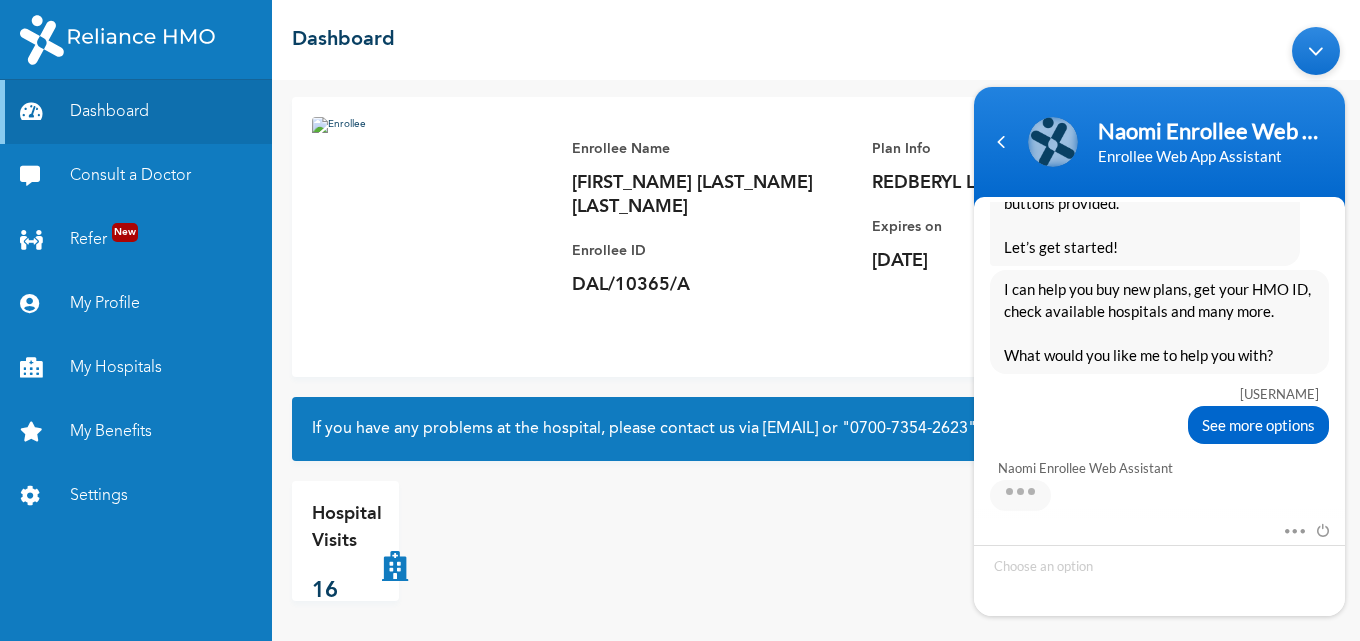 scroll, scrollTop: 674, scrollLeft: 0, axis: vertical 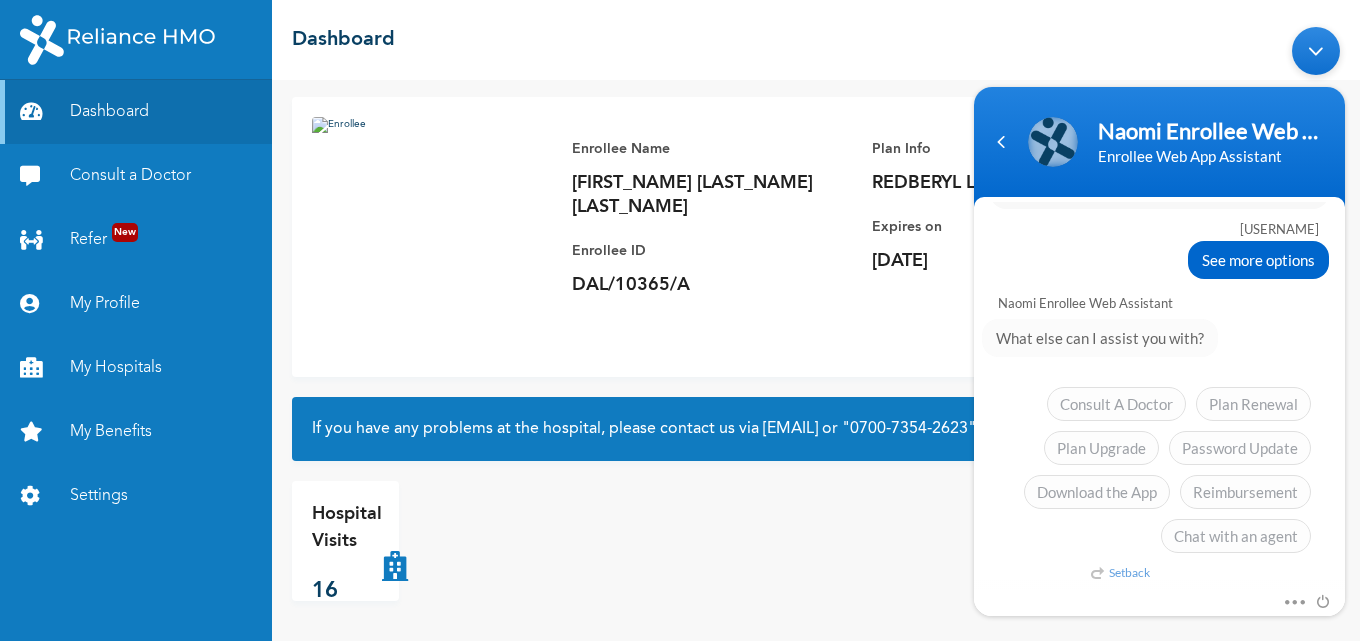 click on "[USERNAME] hi Naomi Enrollee Web Assistant Hello [USERNAME] Welcome to [COMPANY NAME]! My name is Naomi, your digital assistant! It's a pleasure to have you here. 😊 I'm designed to help with common questions like access to care, plan renewal, booking appointments, and more. If your request falls outside of these topics, please use the buttons to get connected to an agent for top-notch support. For the best experience in resolving your concerns and inquiries, be sure to use the buttons provided. Let’s get started! I can help you buy new plans, get your HMO ID, check available hospitals and many more. What would you like me to help you with? [USERNAME] See more options Naomi Enrollee Web Assistant What else can I assist you with? Setback Consult A Doctor Plan Renewal Plan Upgrade Password Update Download the App Reimbursement Chat with an agent" at bounding box center [1159, 396] 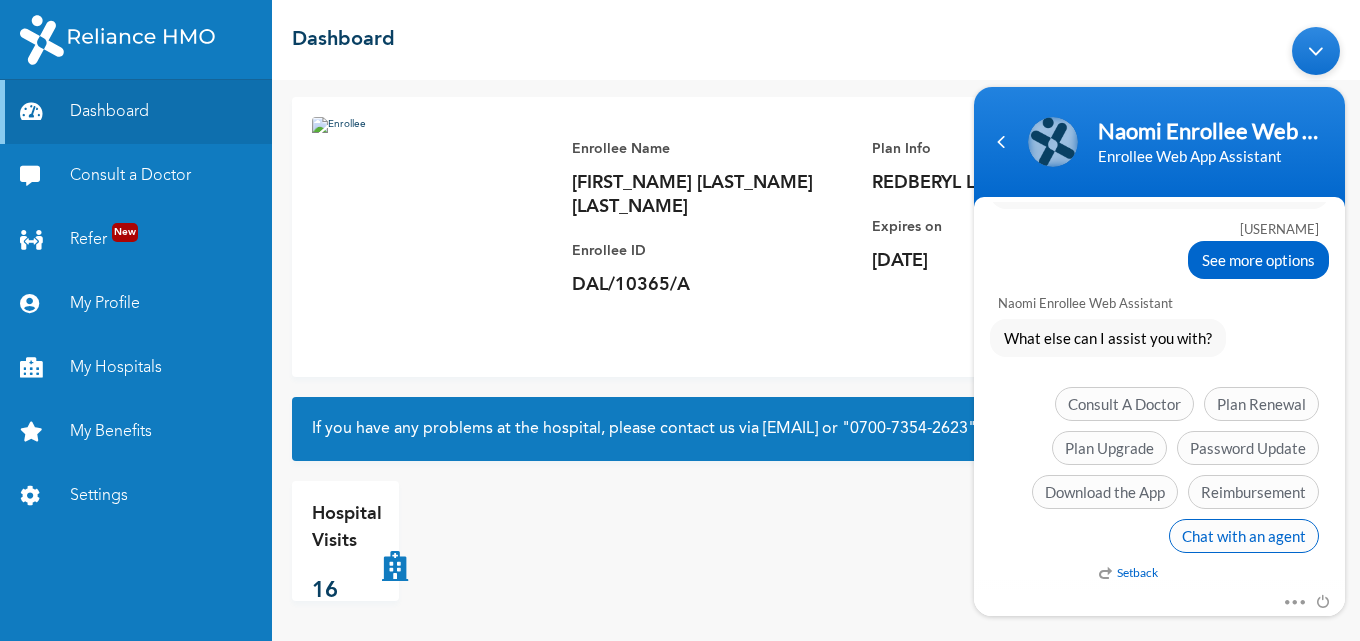 click on "Chat with an agent" at bounding box center (1244, 536) 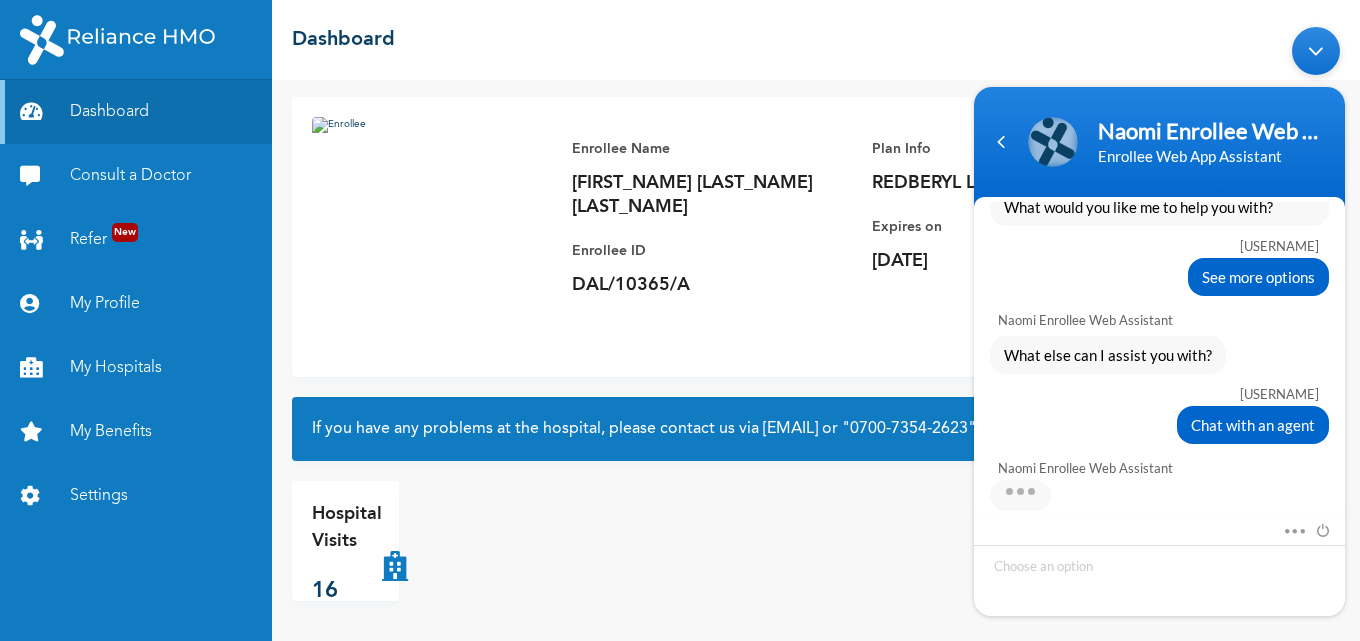 scroll, scrollTop: 961, scrollLeft: 0, axis: vertical 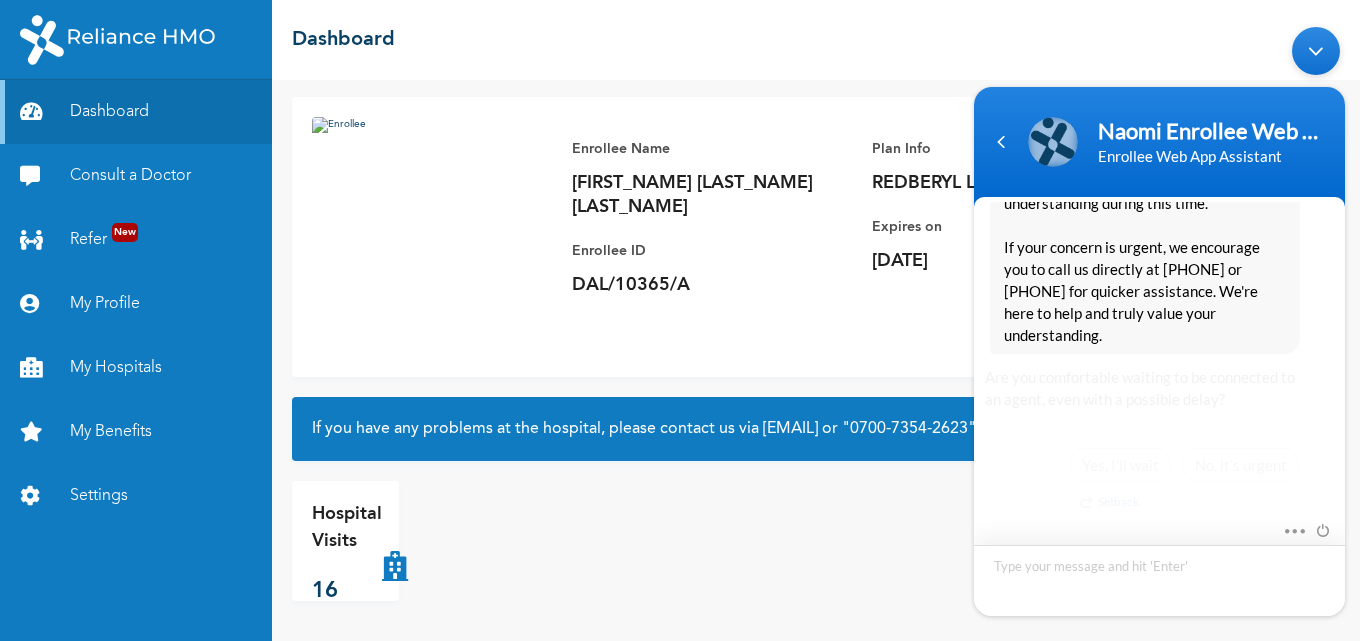 click at bounding box center [1159, 580] 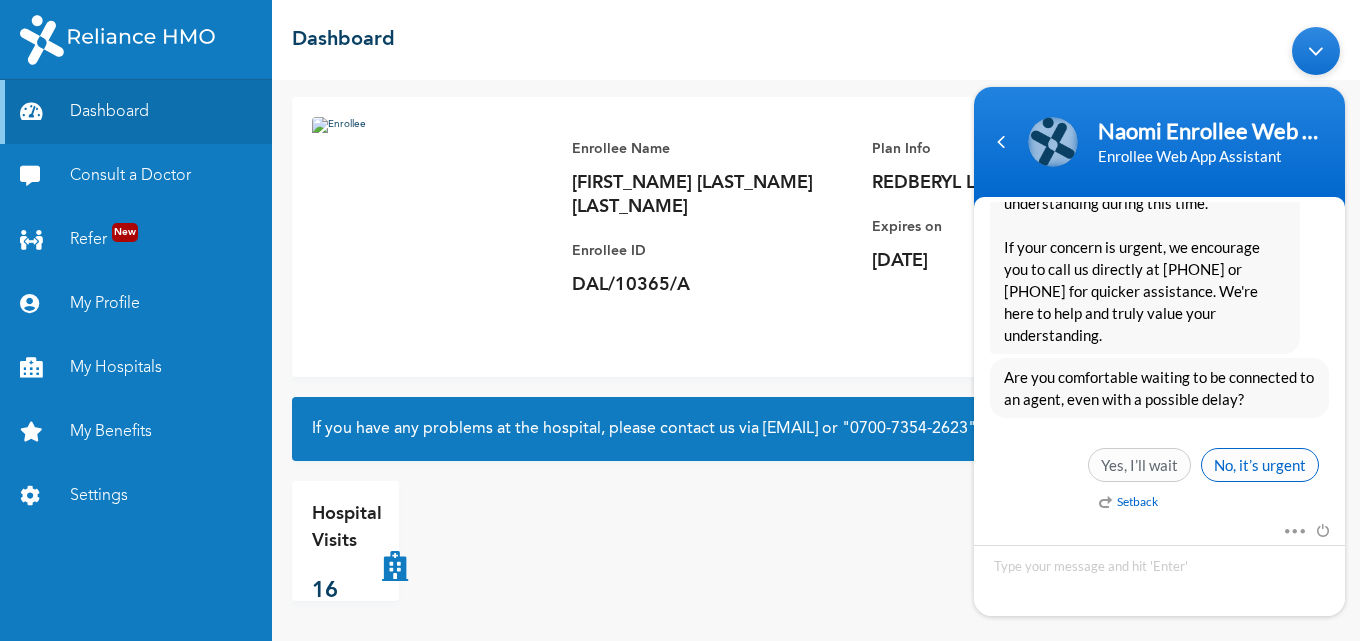 click on "No, it’s urgent" at bounding box center [1260, 465] 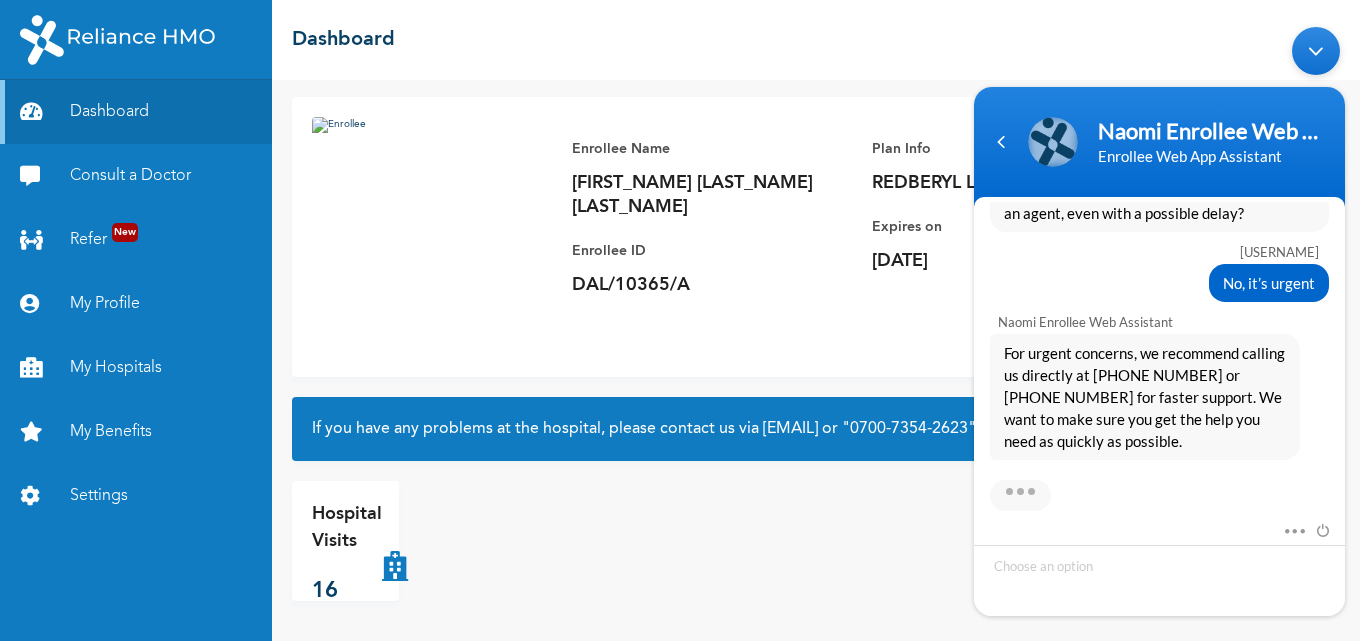 scroll, scrollTop: 1202, scrollLeft: 0, axis: vertical 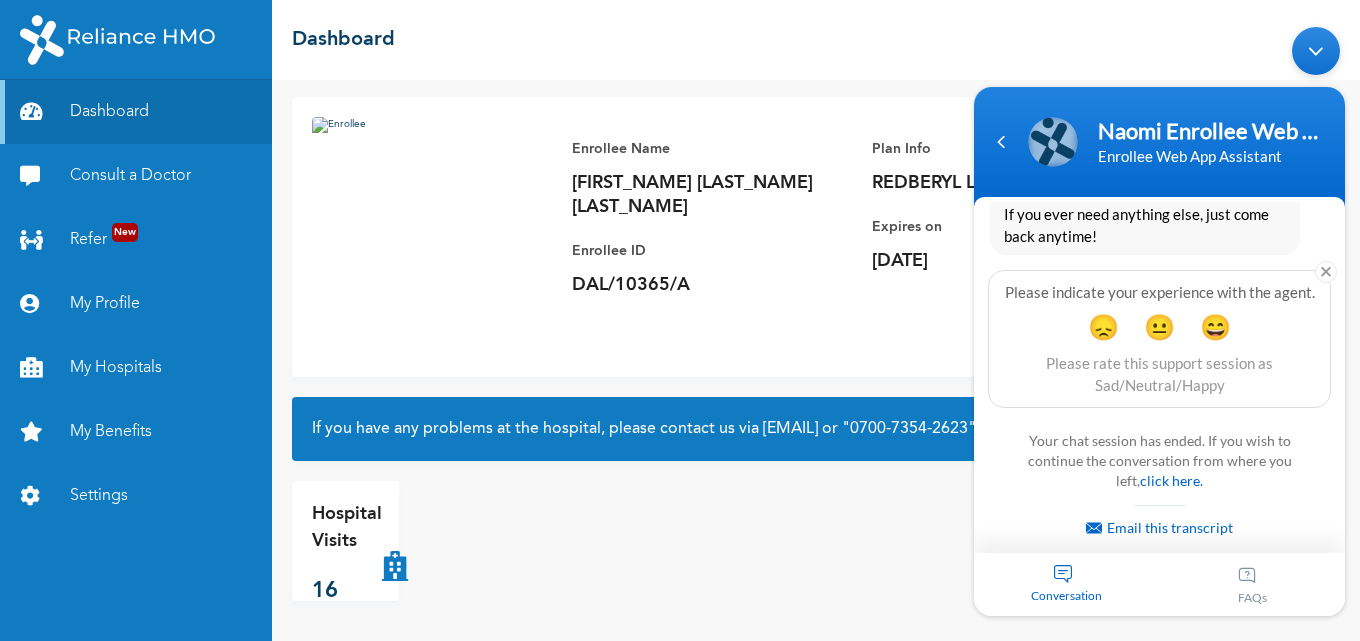 click on "Conversation" at bounding box center [1067, 584] 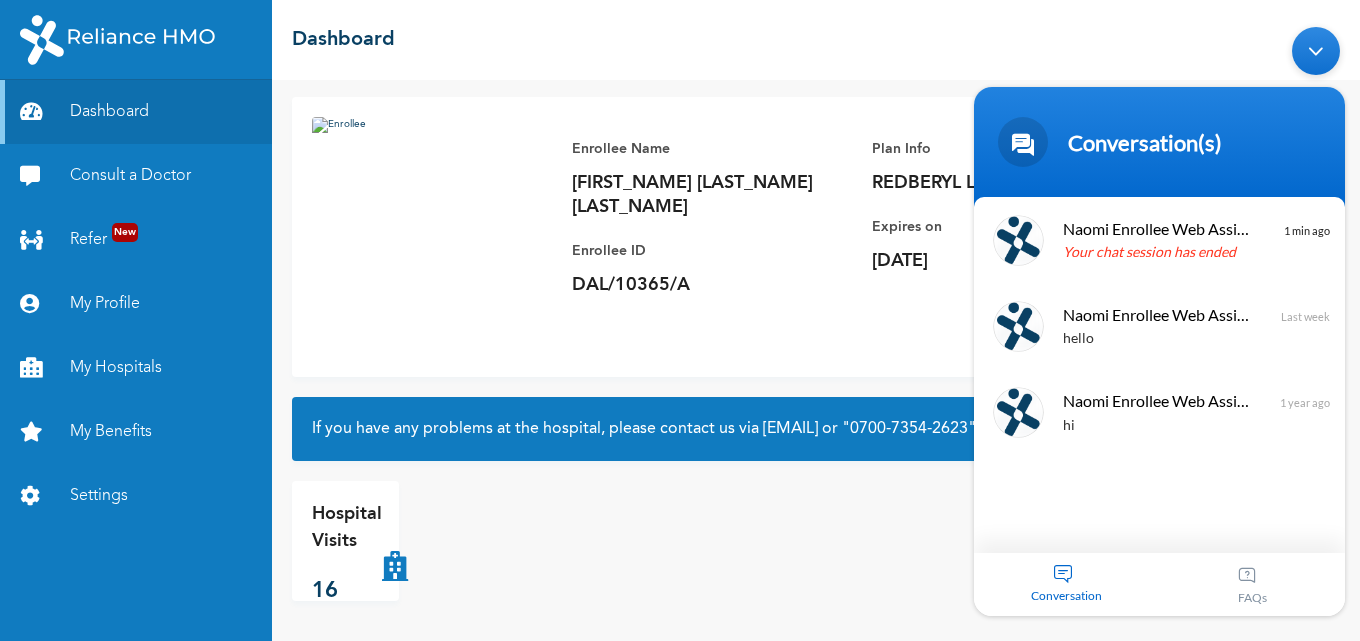 click on "FAQs" at bounding box center (1253, 584) 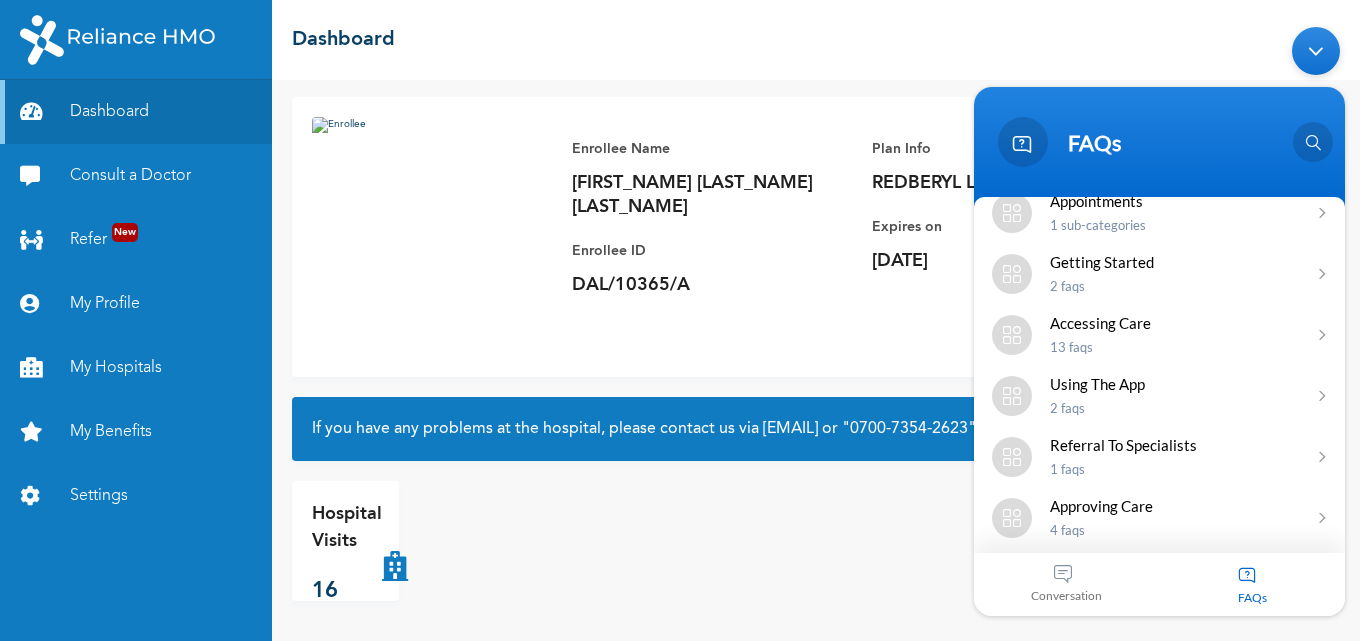 scroll, scrollTop: 0, scrollLeft: 0, axis: both 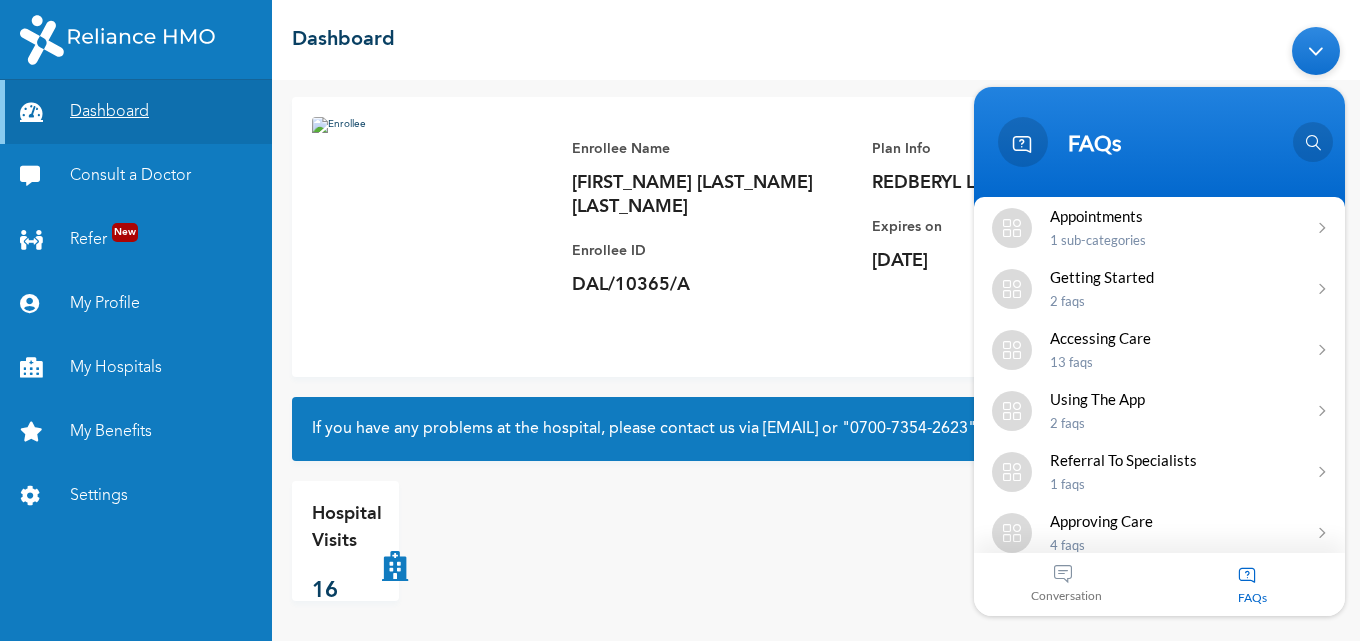 click on "Dashboard" at bounding box center [136, 112] 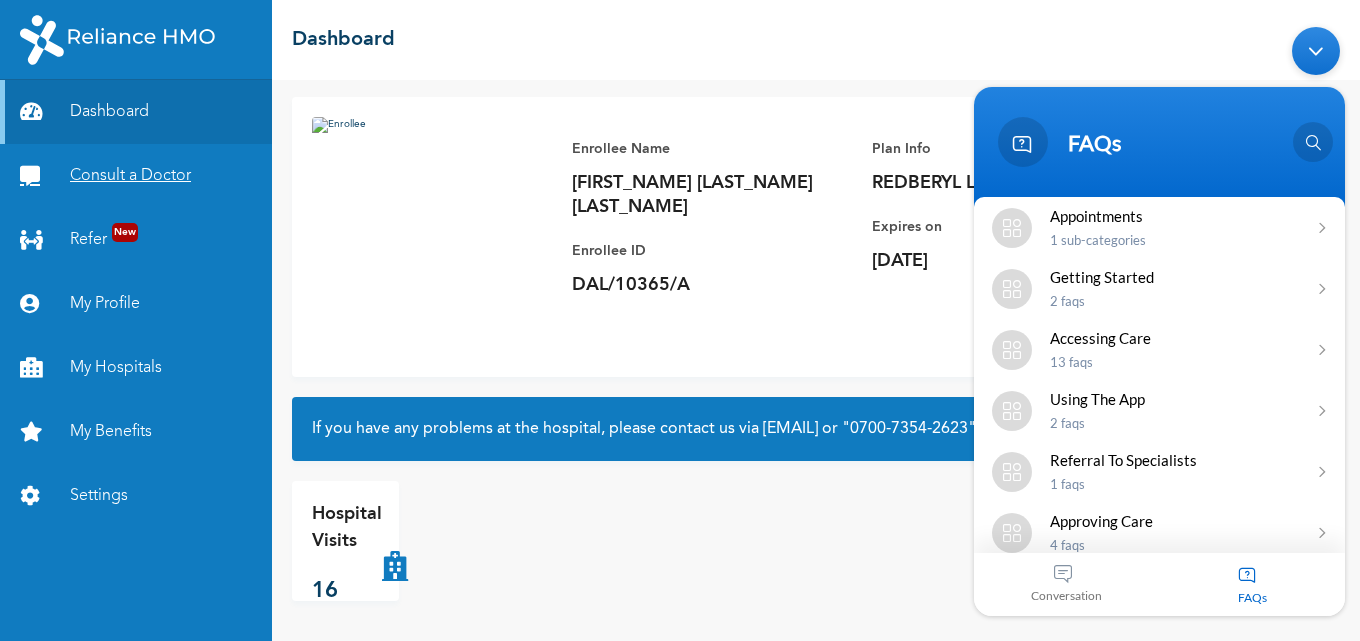 click on "Consult a Doctor" at bounding box center (136, 176) 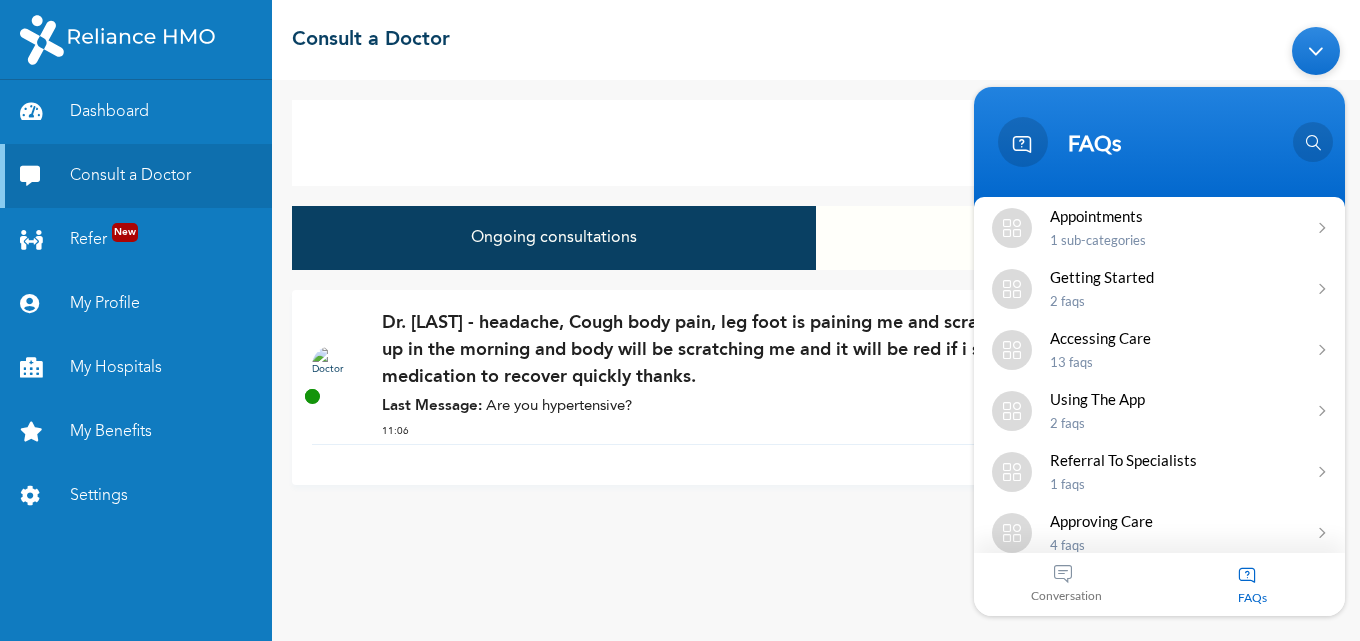 click on "New Consultation Ongoing consultations Closed consultations Dr. [NAME] - headache, Cough body pain, leg foot is paining me and scratching me and my face use to swell up in the morning and body will be scratching me and it will be red if i scratch it, And i lose weight i need a medication to recover quickly thanks. Last Message: Are you hypertensive? [TIME]" at bounding box center [816, 360] 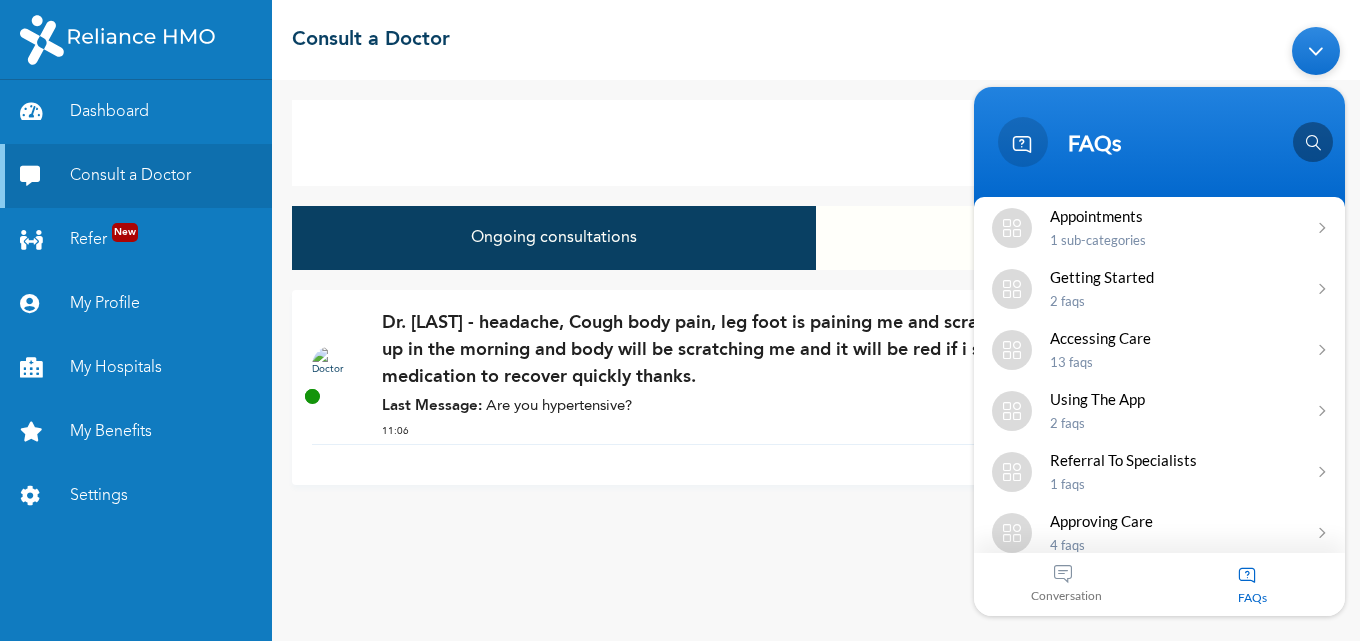 click at bounding box center [1313, 142] 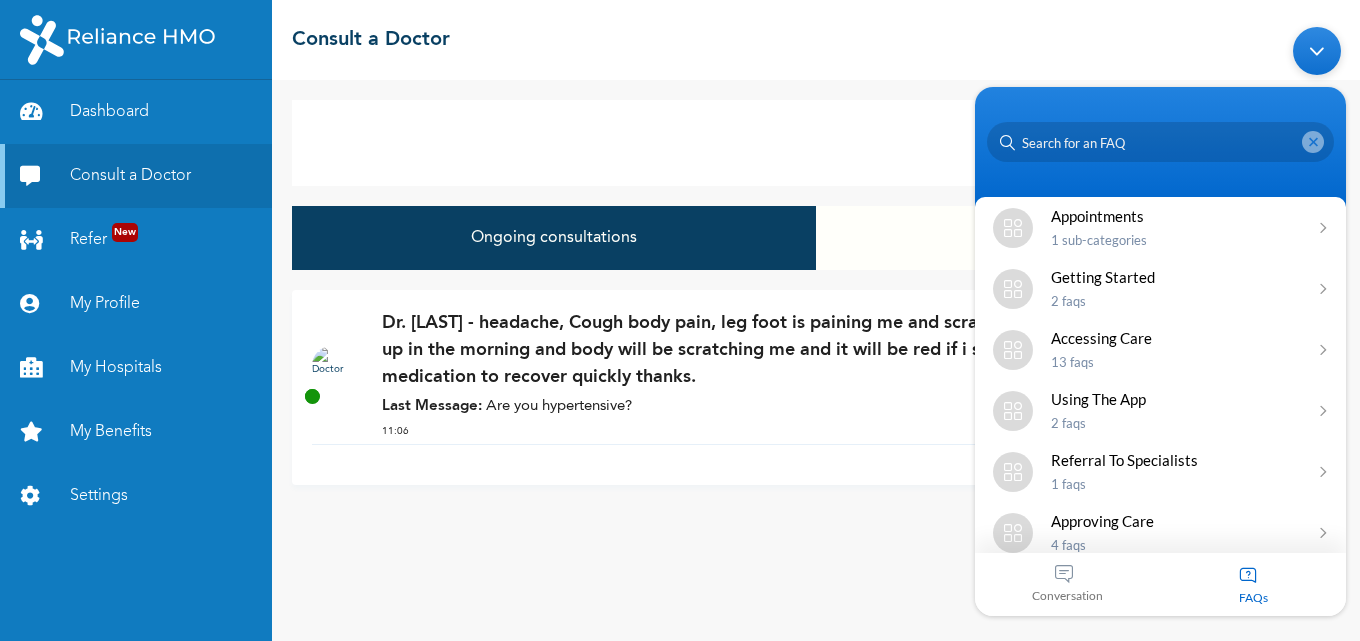 click at bounding box center [1317, 51] 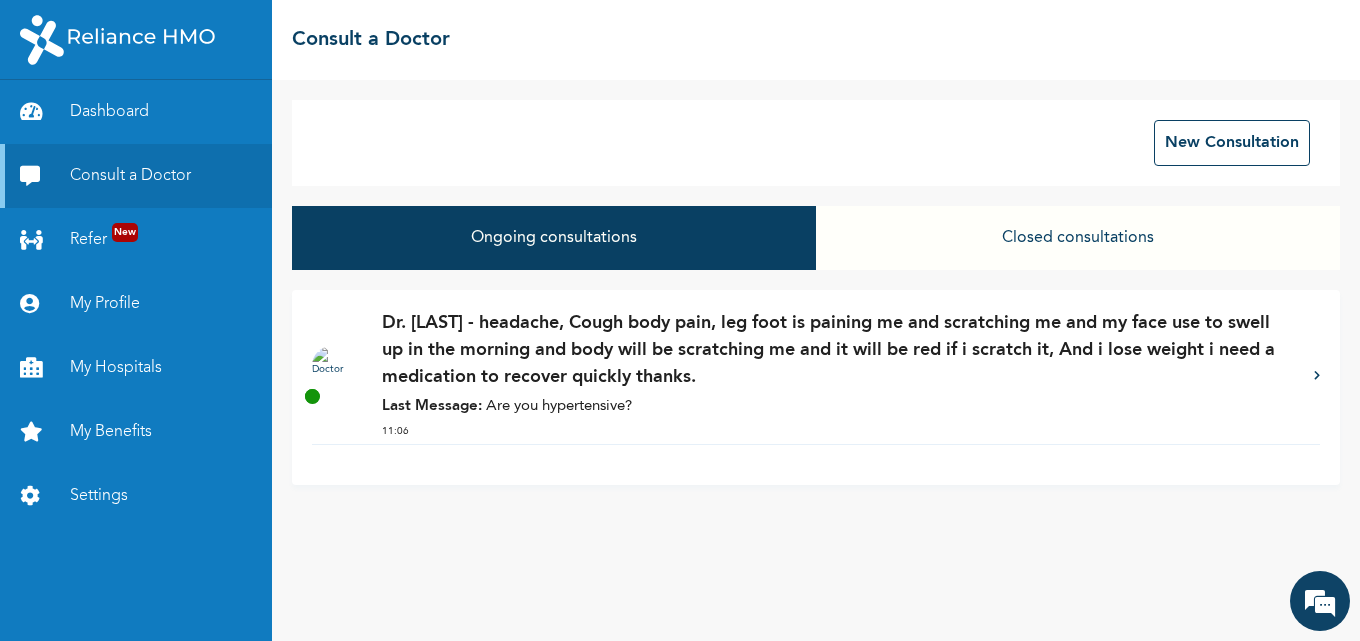 click on "New Consultation Ongoing consultations Closed consultations Dr. [NAME] - headache, Cough body pain, leg foot is paining me and scratching me and my face use to swell up in the morning and body will be scratching me and it will be red if i scratch it, And i lose weight i need a medication to recover quickly thanks. Last Message: Are you hypertensive? [TIME]" at bounding box center (816, 360) 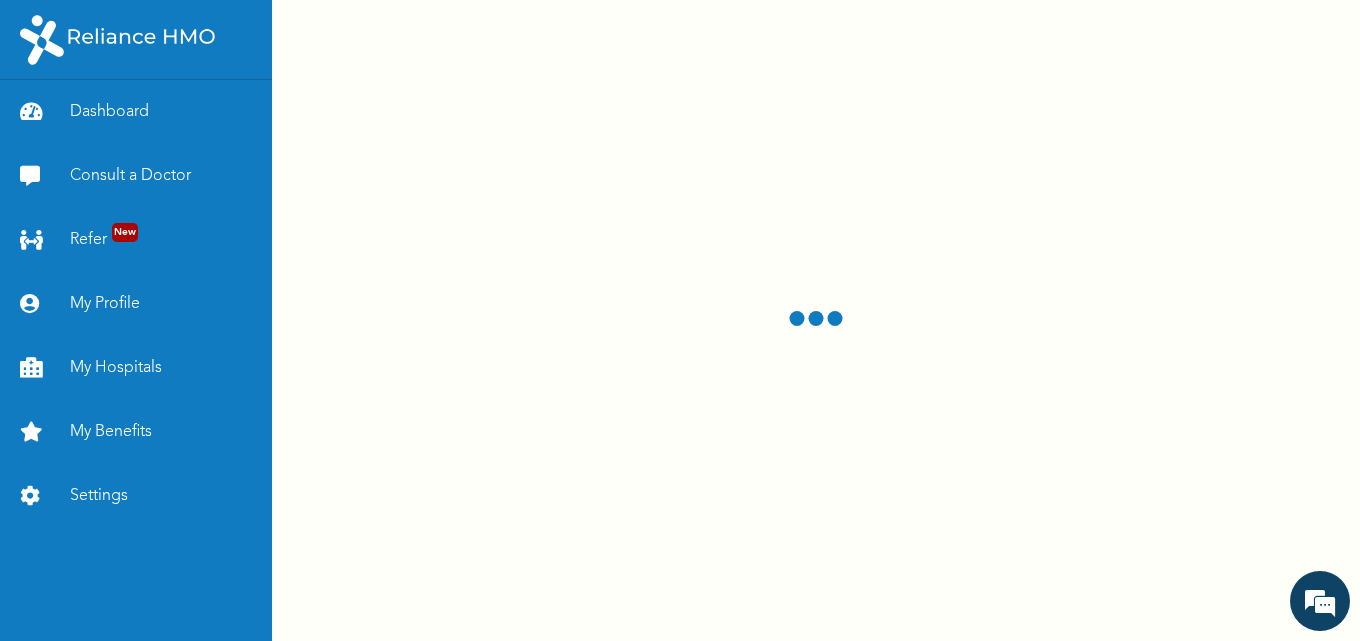 click at bounding box center [816, 320] 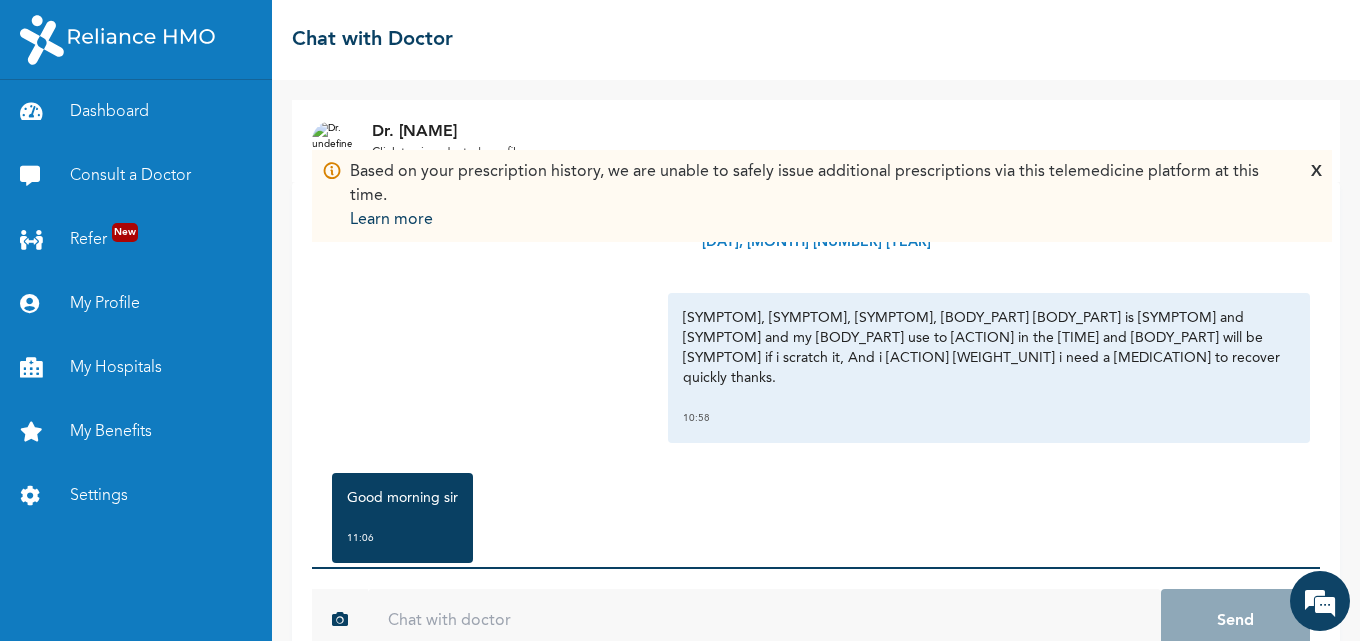 scroll, scrollTop: 52, scrollLeft: 0, axis: vertical 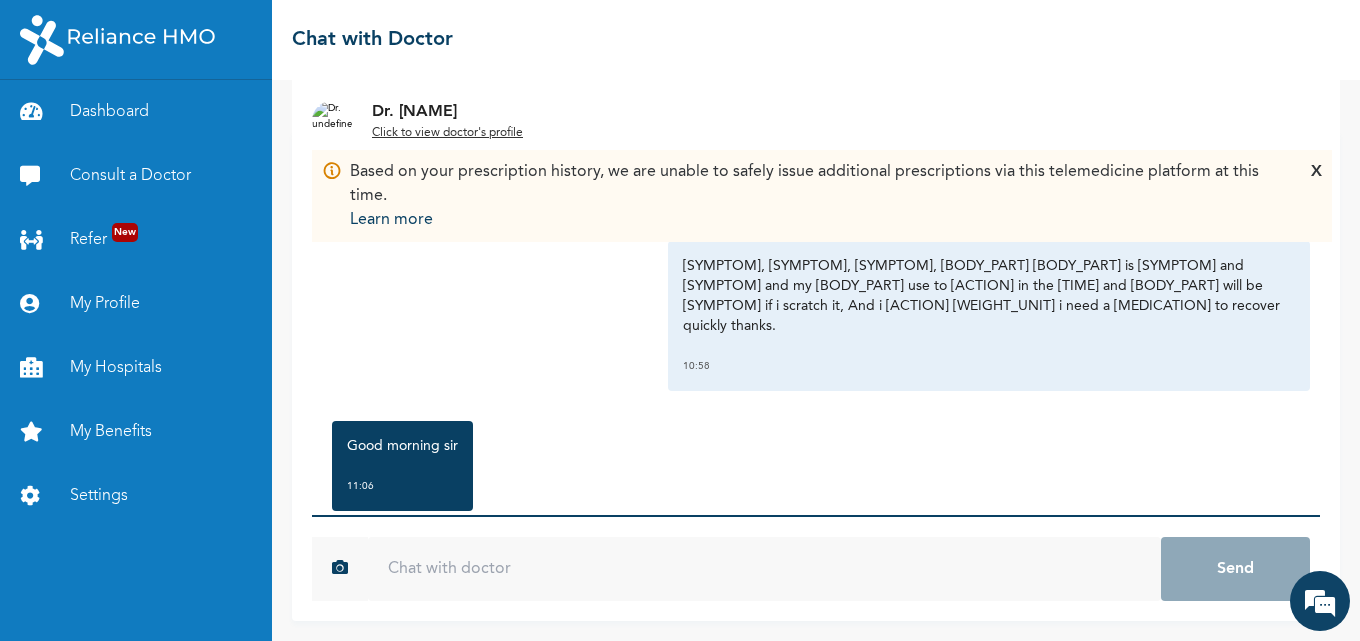 click at bounding box center (764, 569) 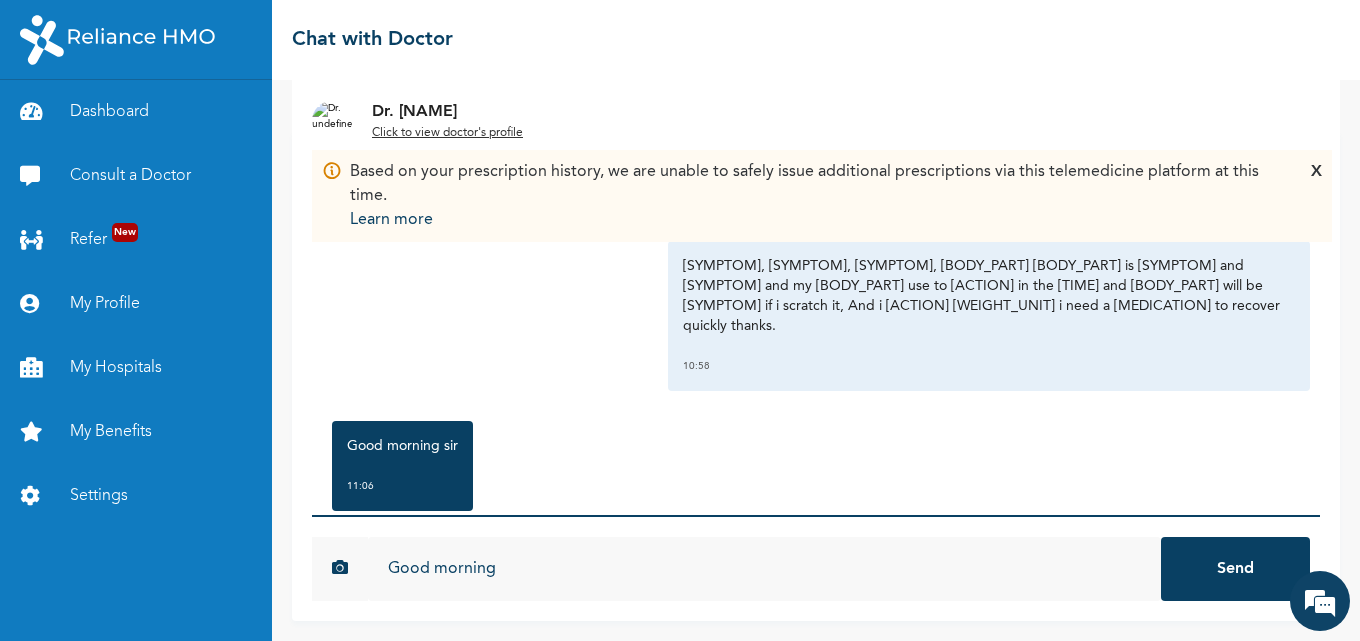 type on "Good morning" 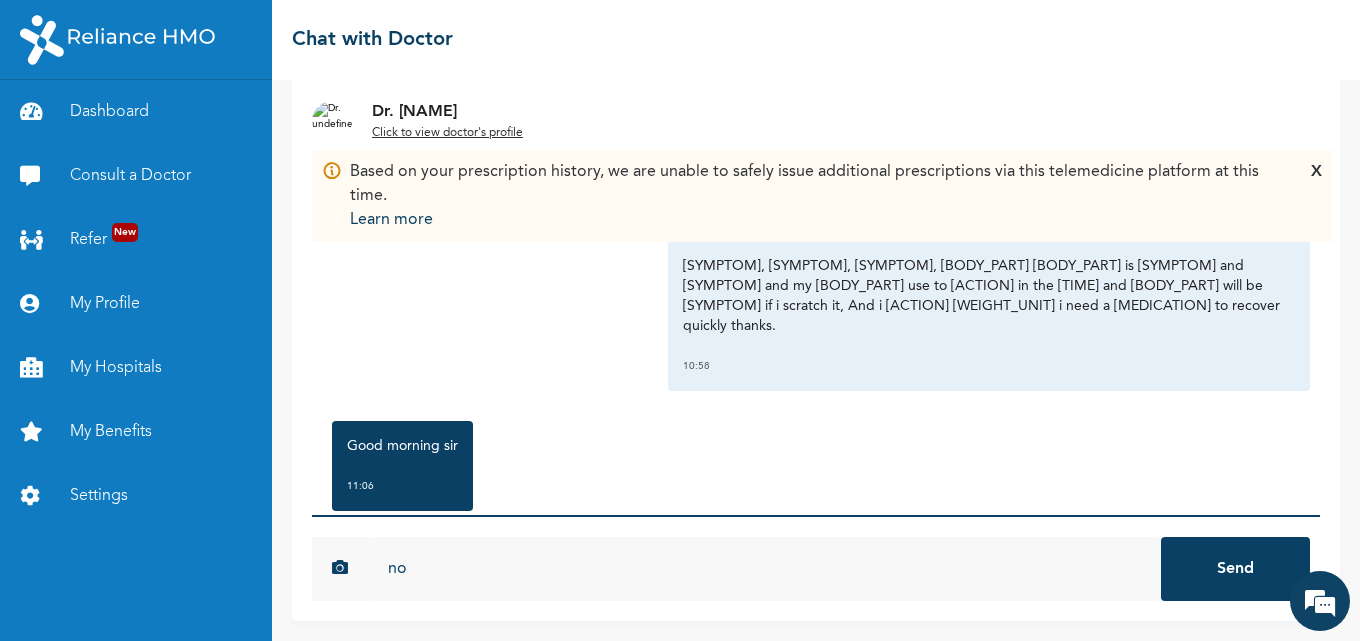type on "no" 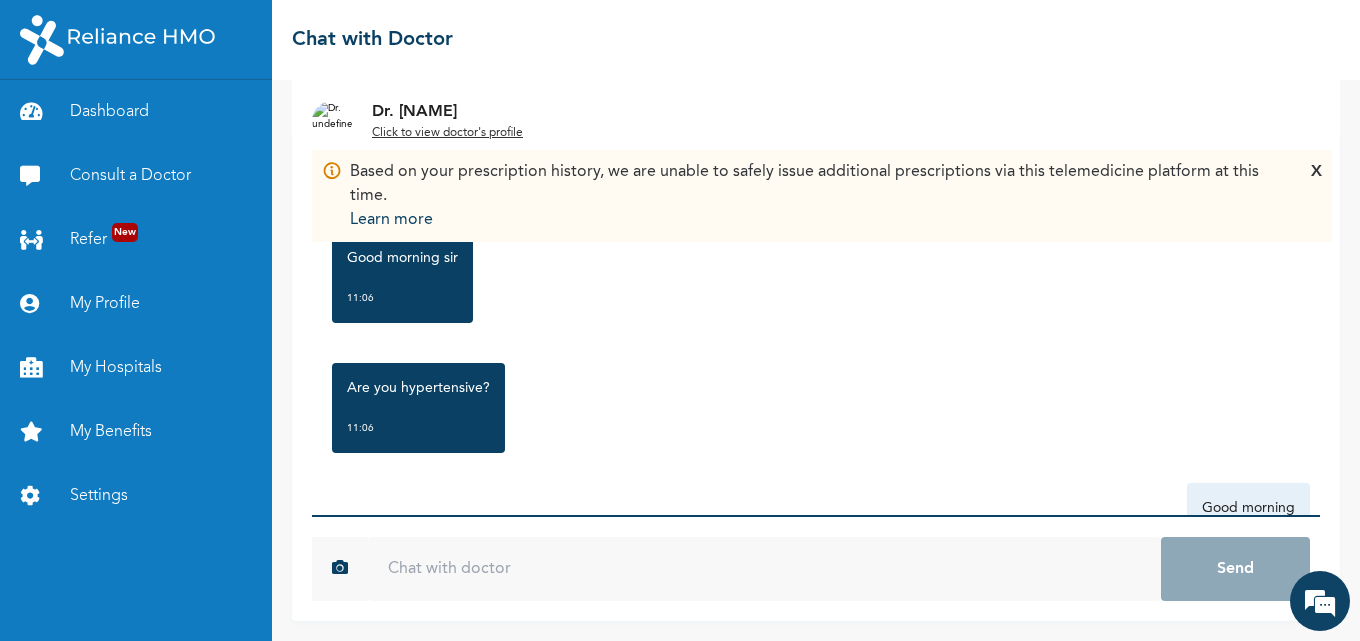 scroll, scrollTop: 181, scrollLeft: 0, axis: vertical 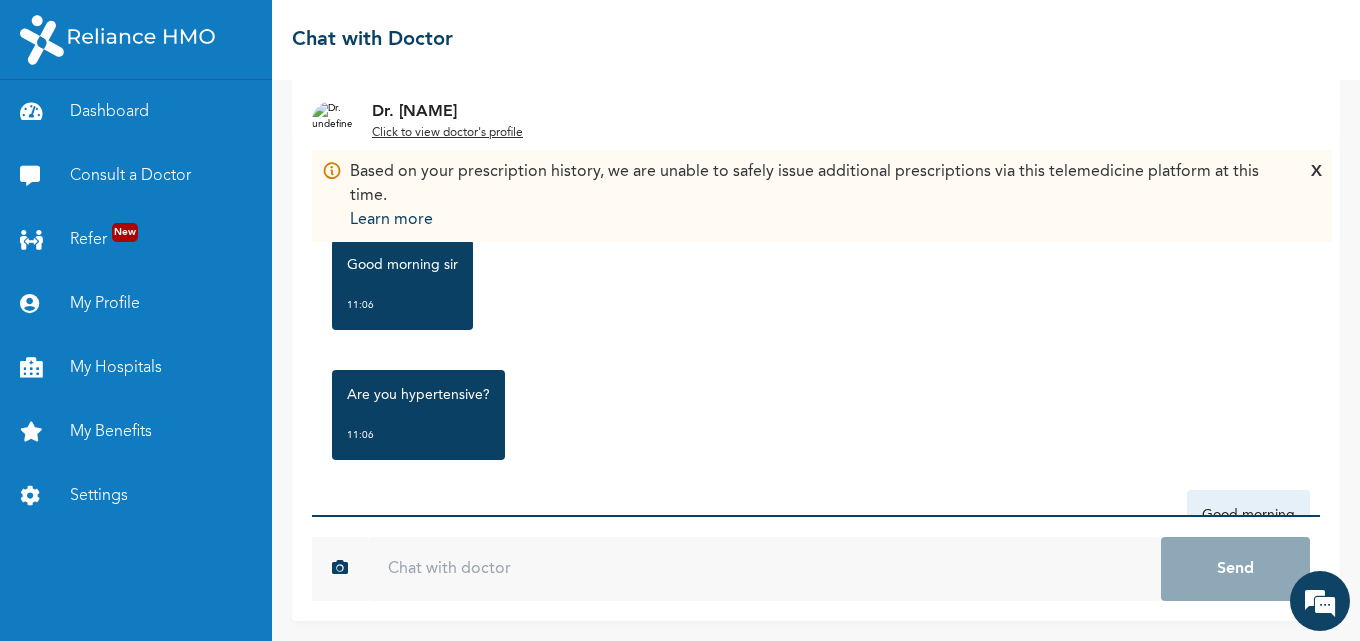 click on "X" at bounding box center [1316, 196] 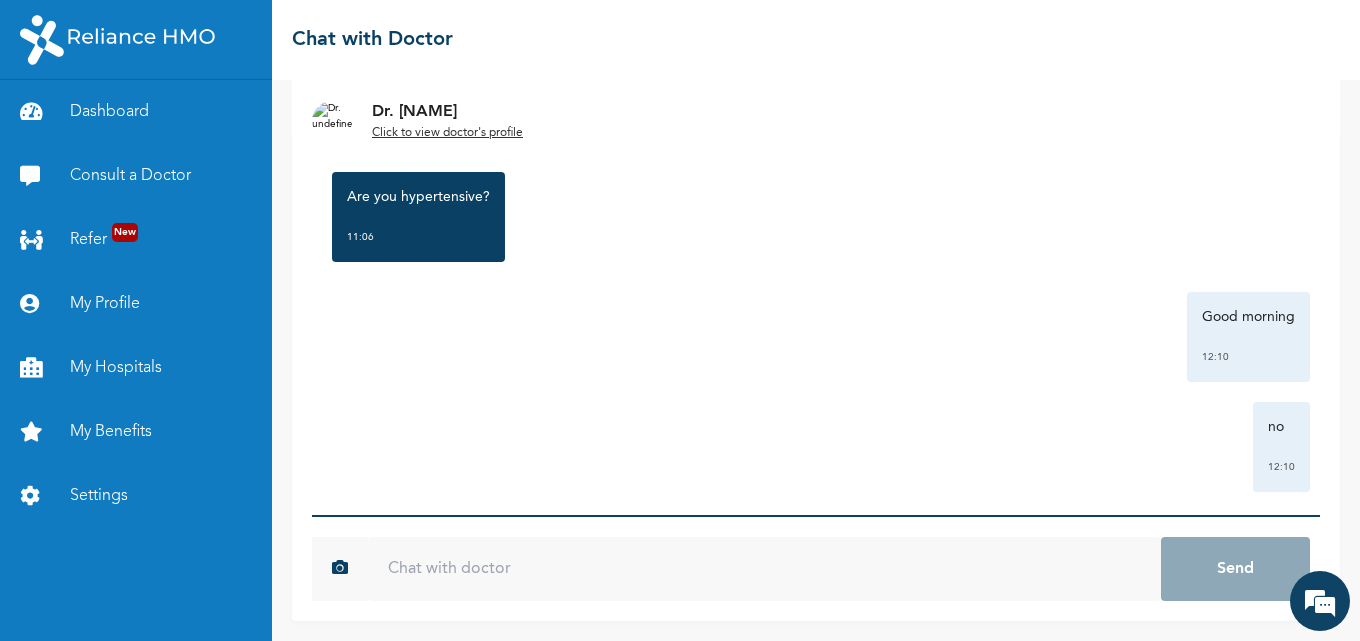 scroll, scrollTop: 381, scrollLeft: 0, axis: vertical 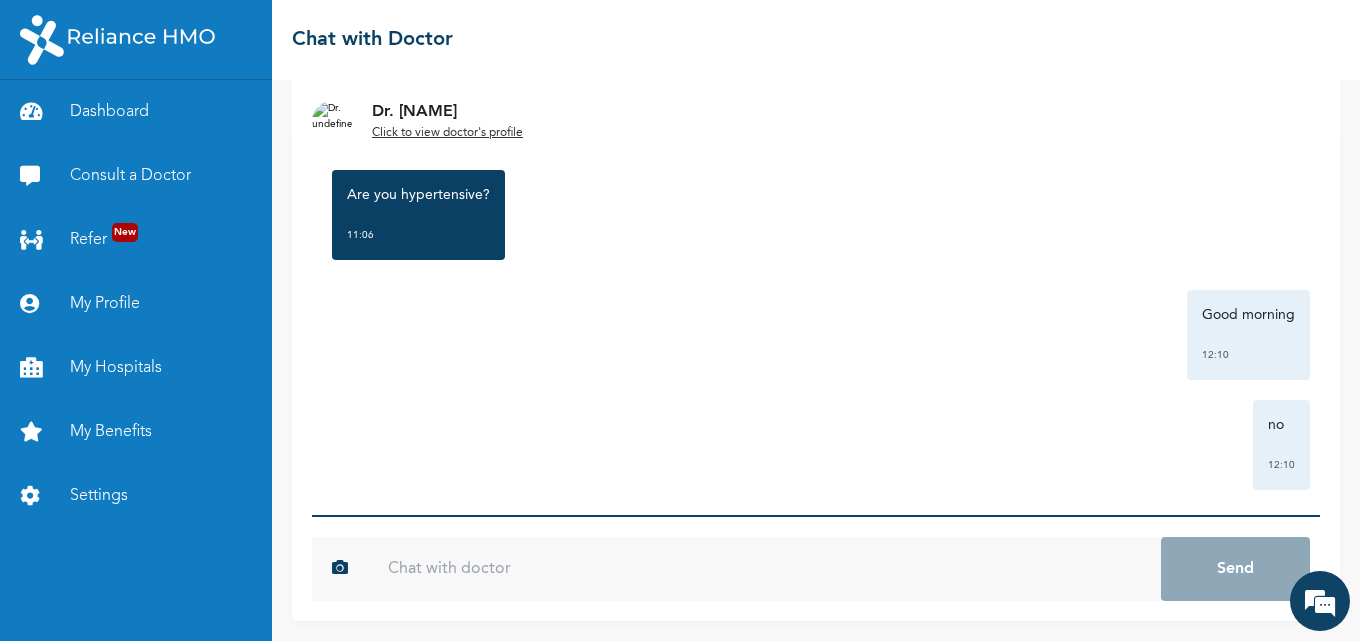 click at bounding box center [764, 569] 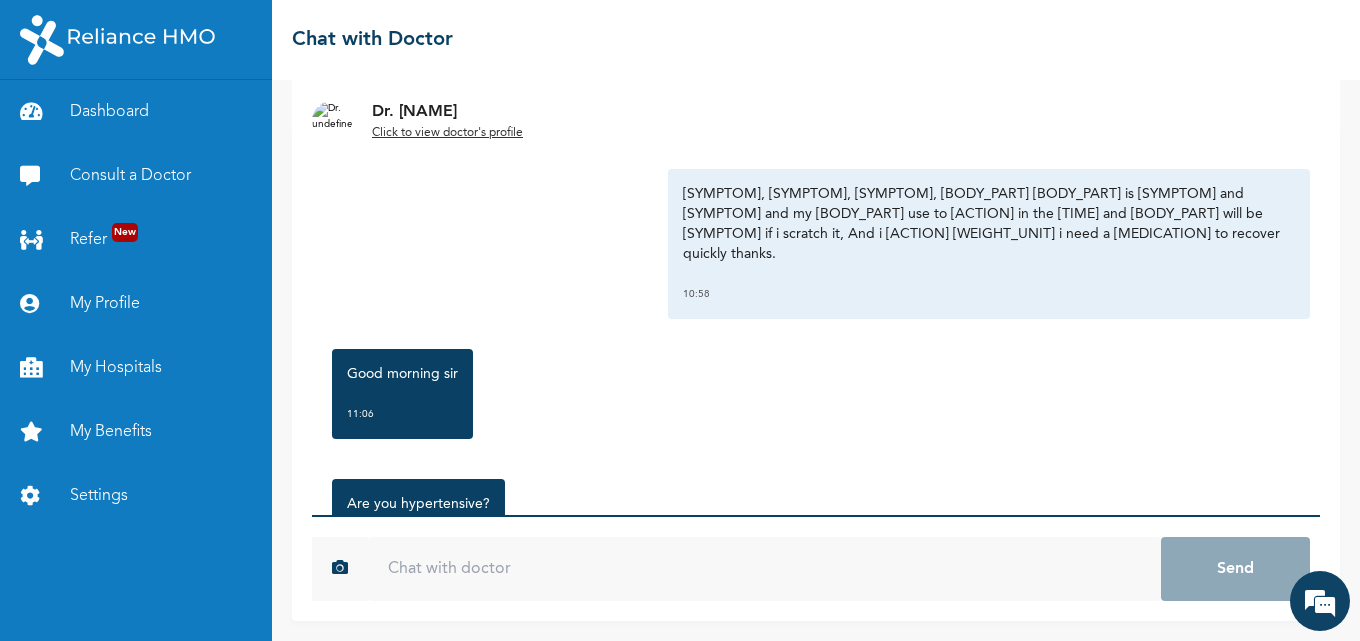 scroll, scrollTop: 0, scrollLeft: 0, axis: both 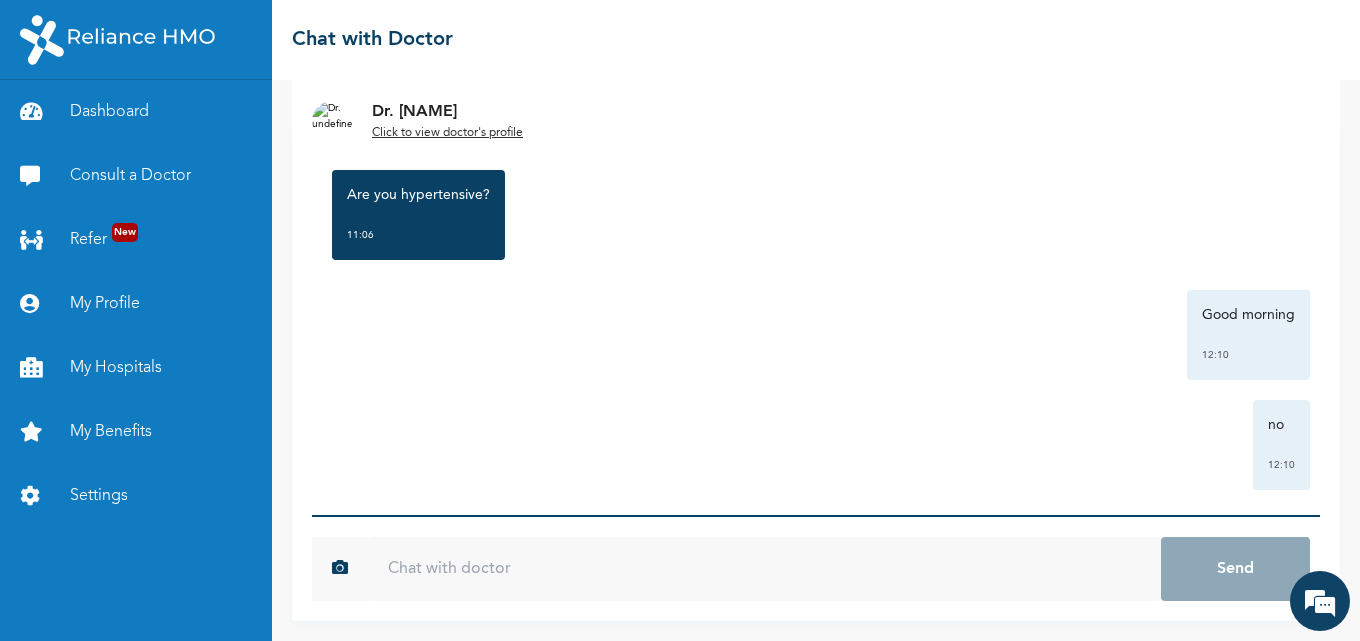 click at bounding box center [764, 569] 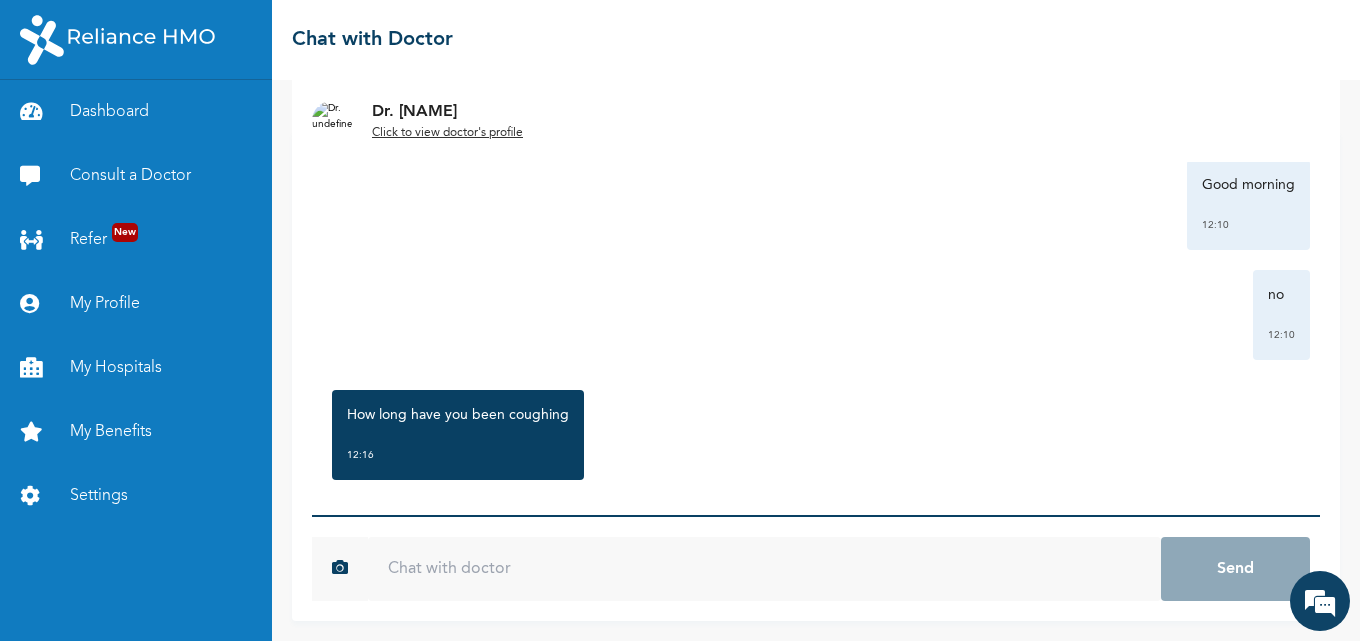 click at bounding box center [764, 569] 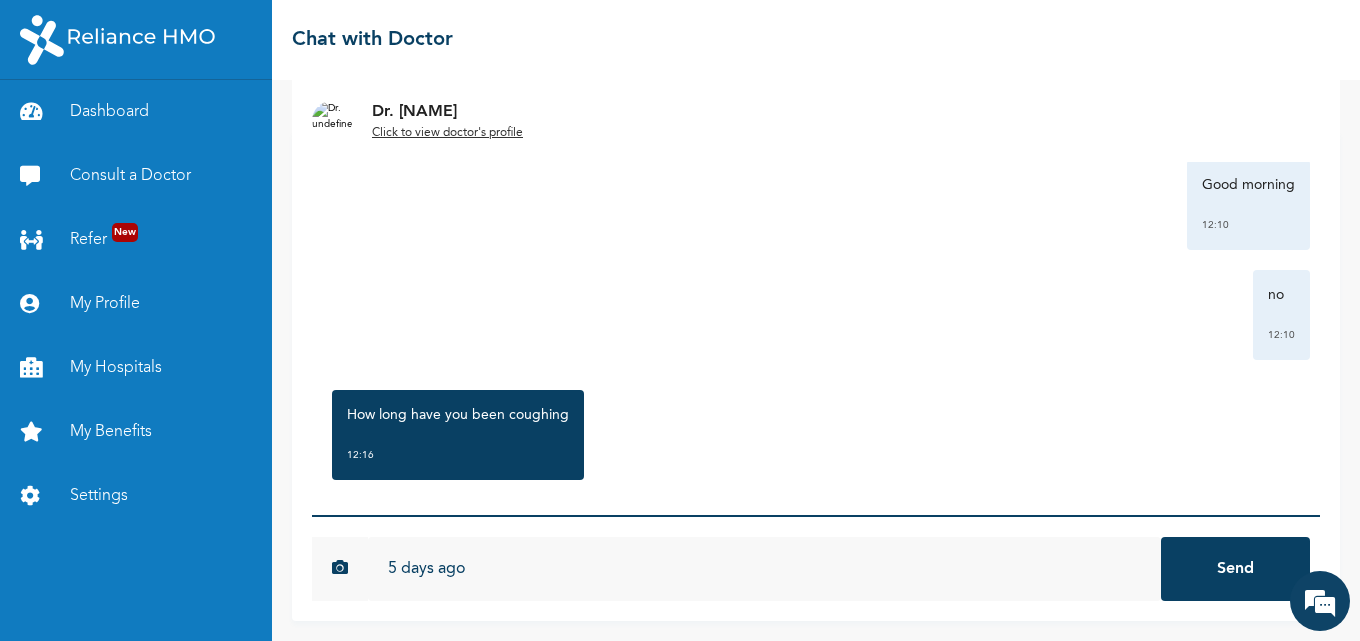 type on "5 days ago" 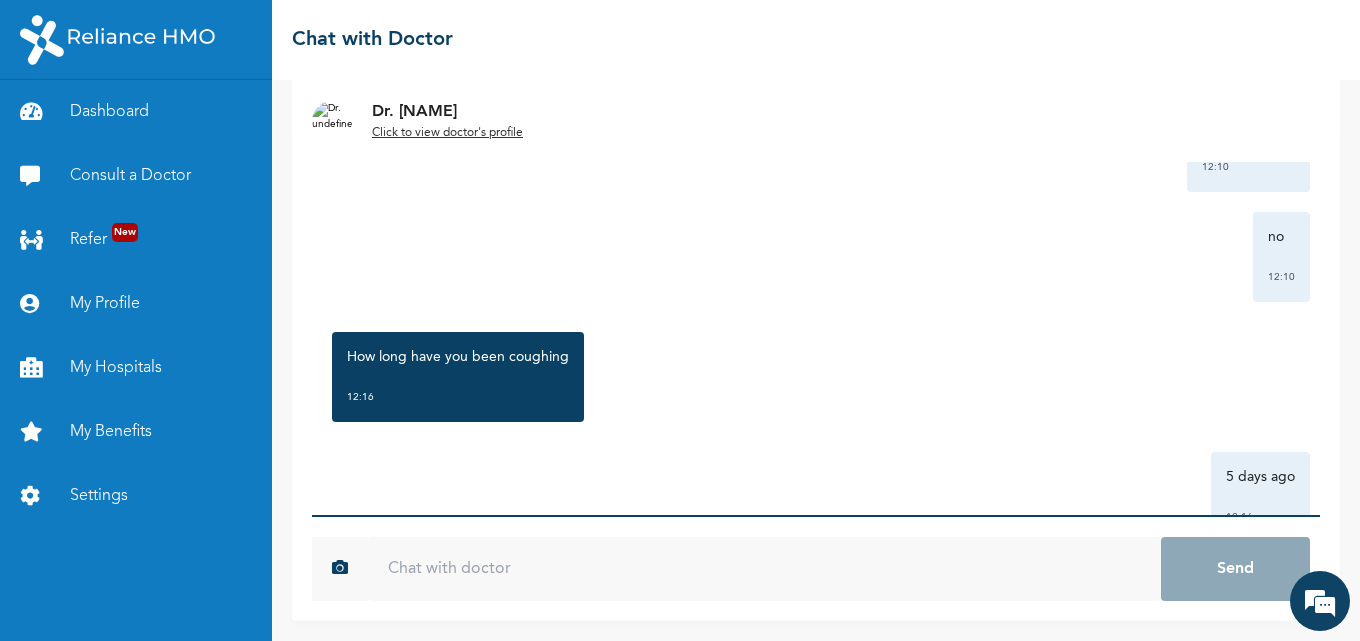 scroll, scrollTop: 621, scrollLeft: 0, axis: vertical 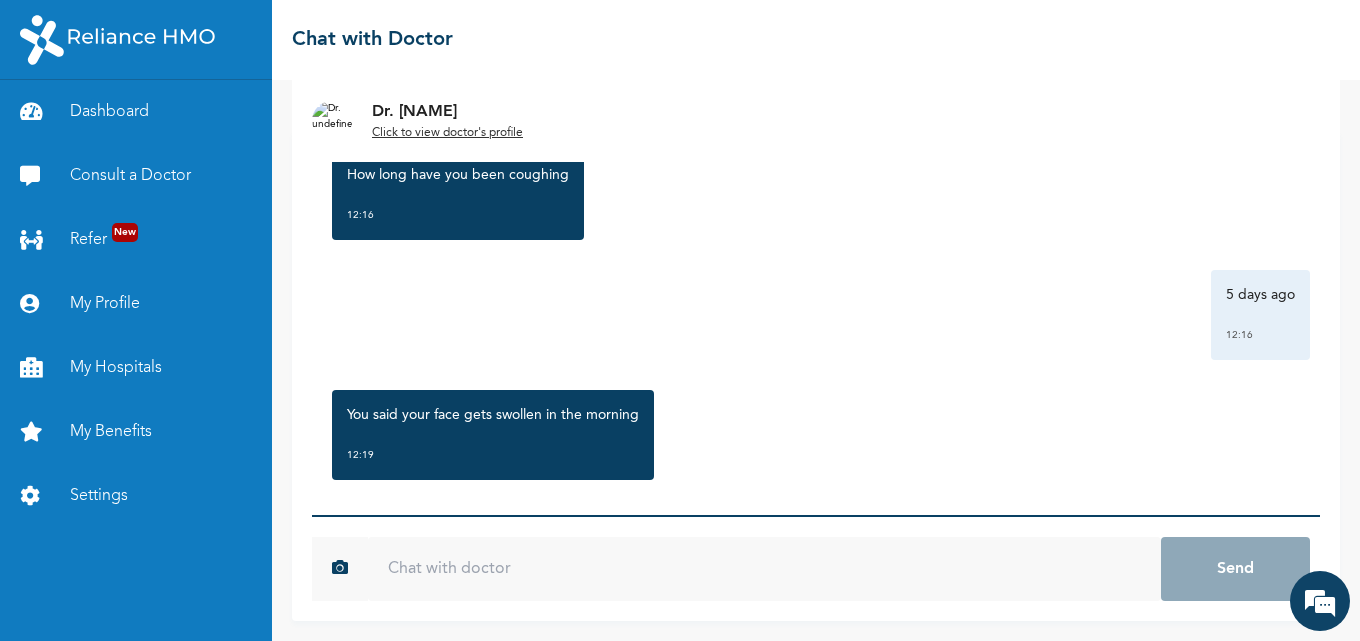 click at bounding box center [764, 569] 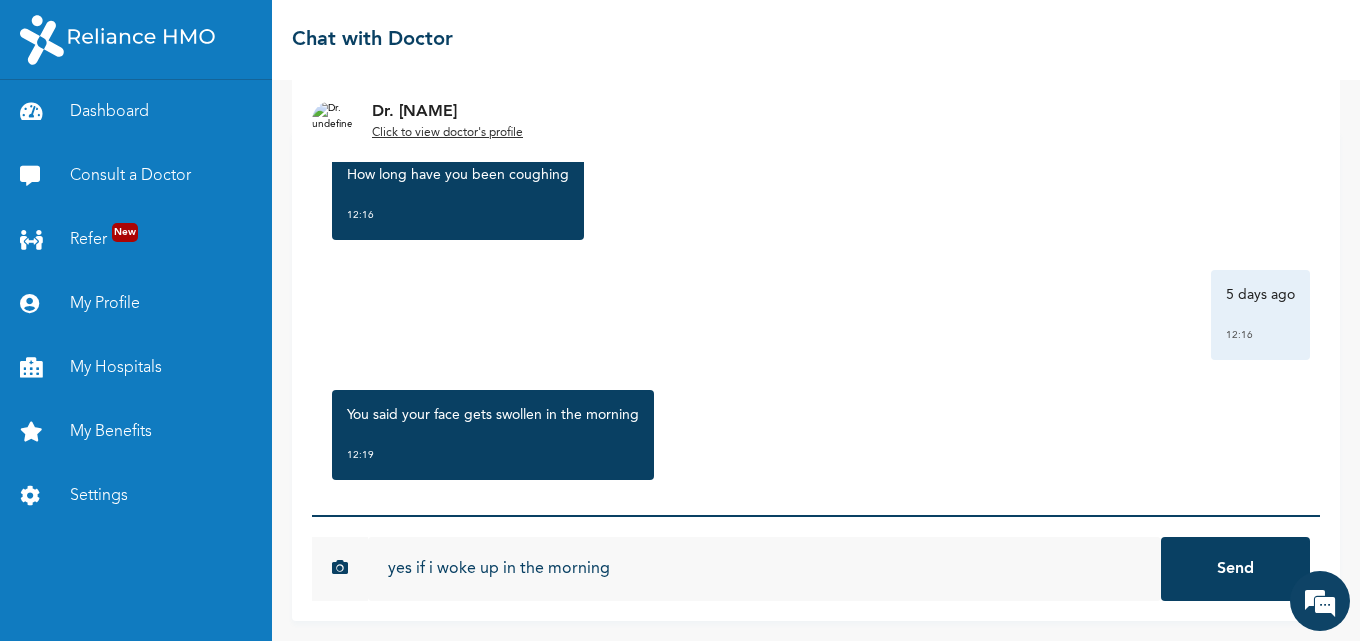 type on "yes if i woke up in the morning" 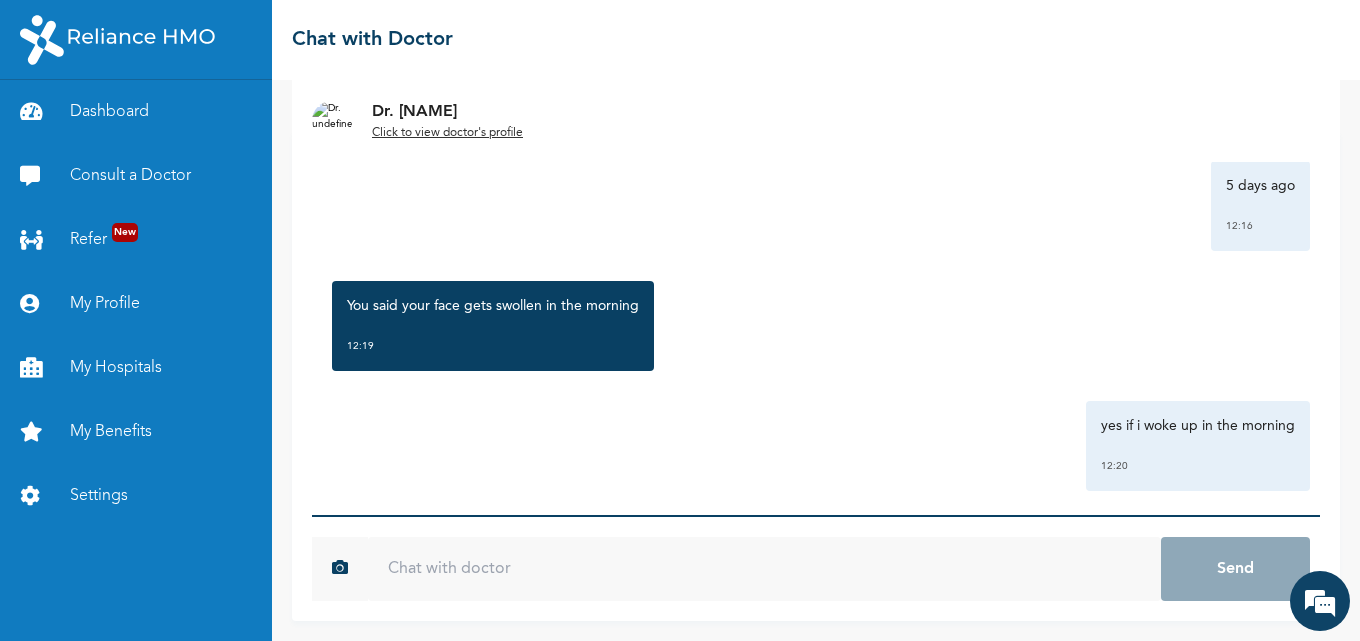 scroll, scrollTop: 861, scrollLeft: 0, axis: vertical 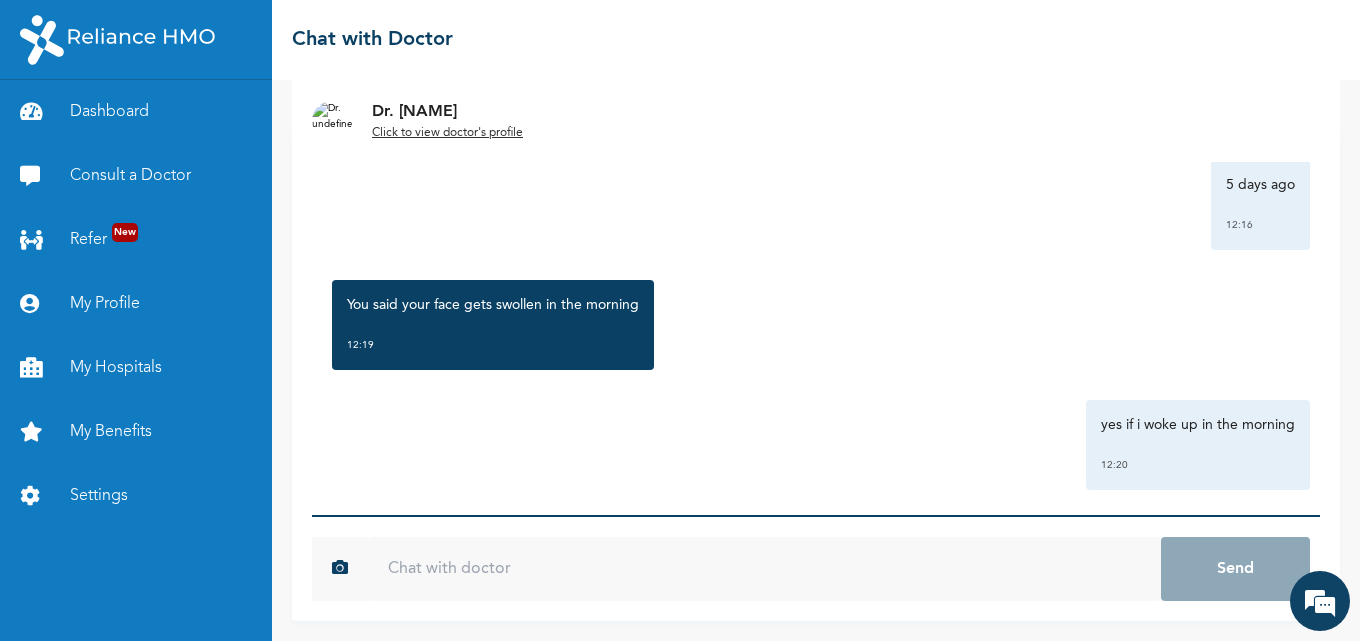 click on "yes if i woke up in the morning" at bounding box center [1198, 425] 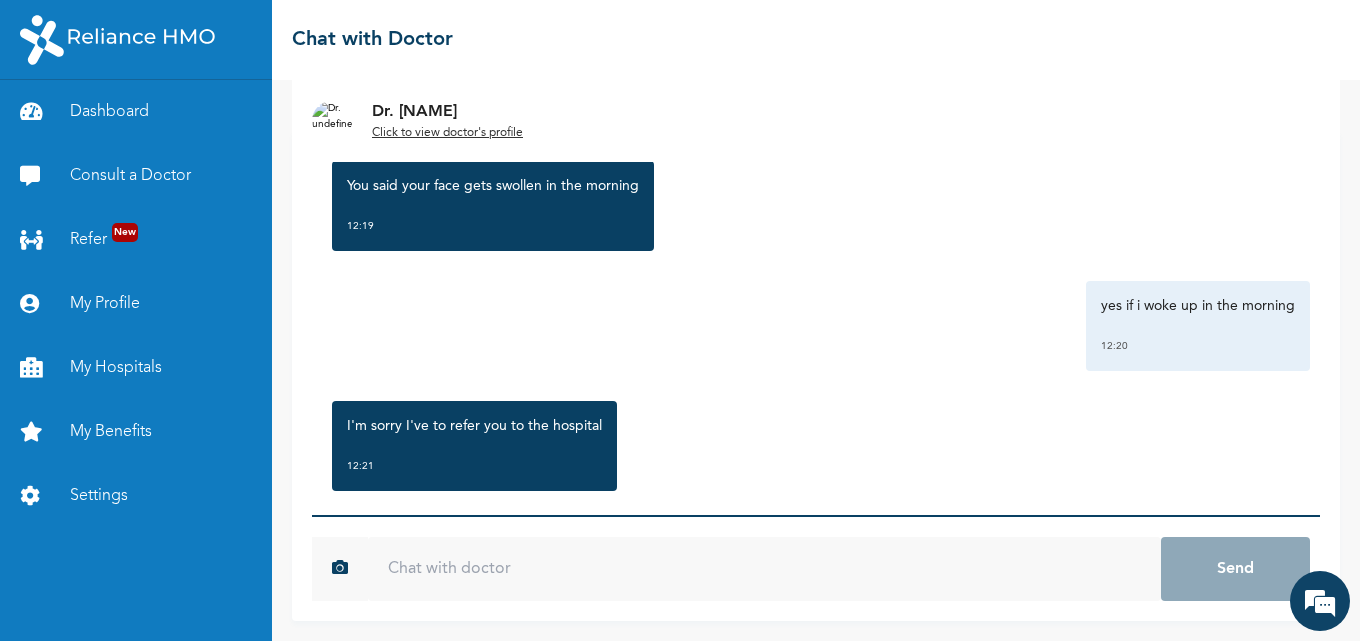 scroll, scrollTop: 991, scrollLeft: 0, axis: vertical 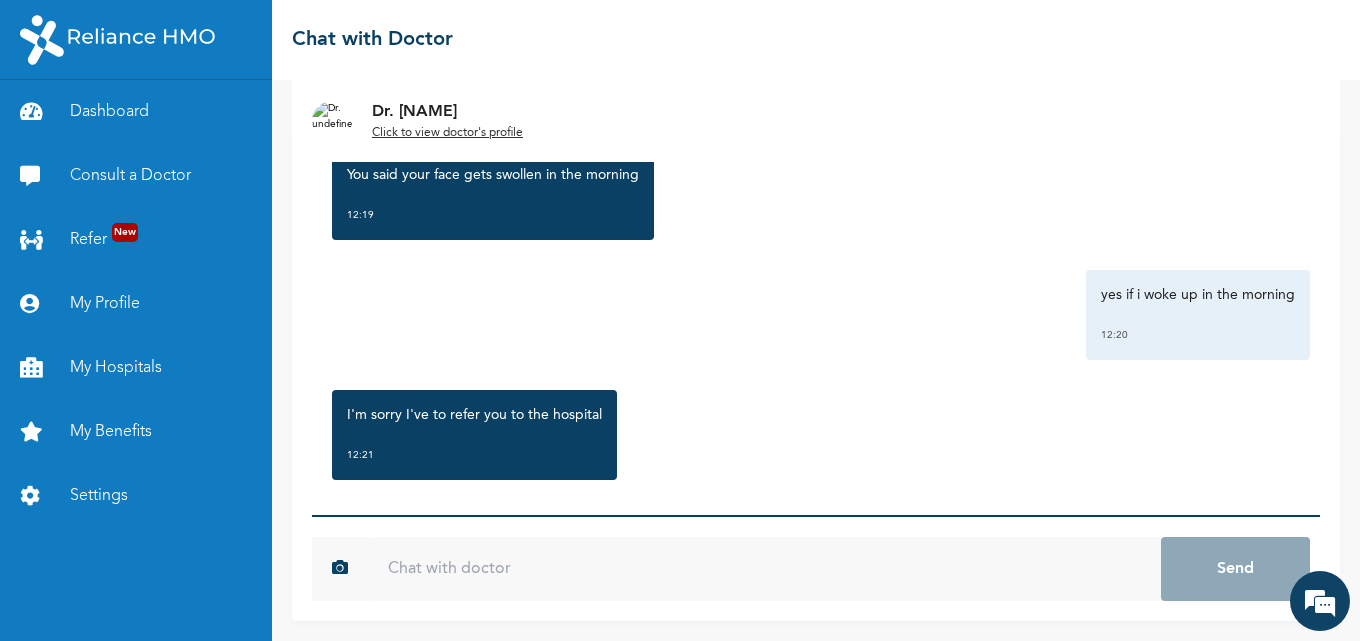 click at bounding box center (764, 569) 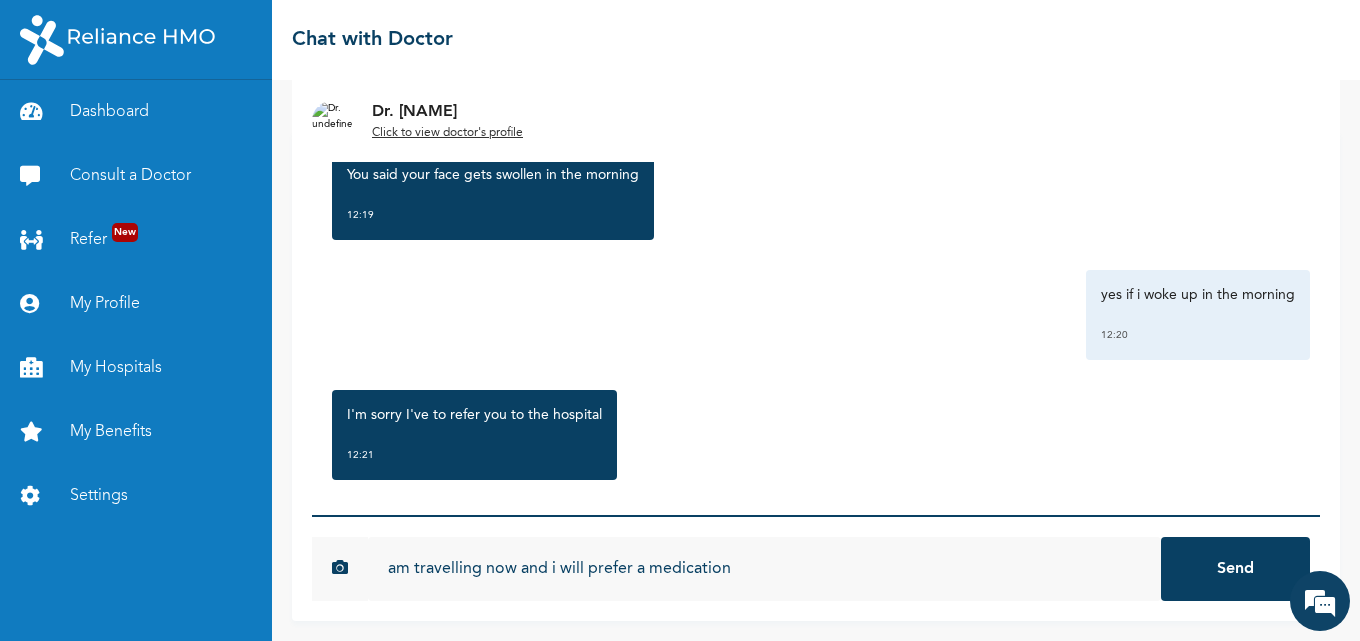 type on "am travelling now and i will prefer a medication" 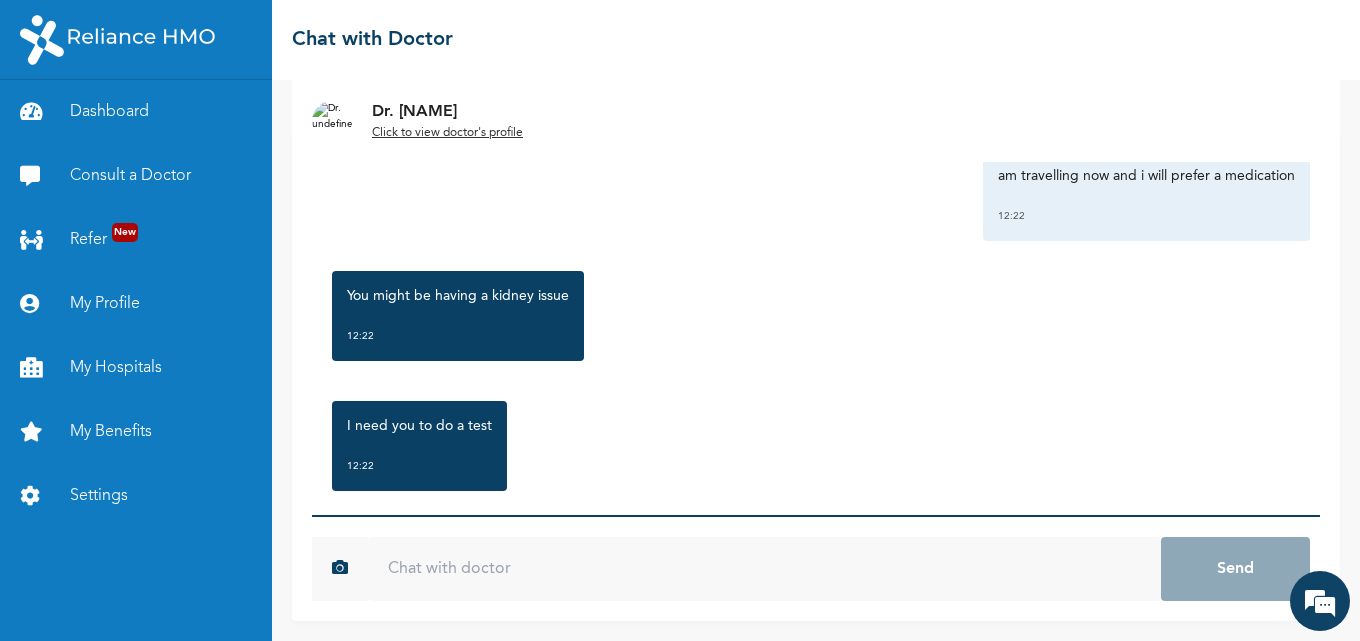 scroll, scrollTop: 1361, scrollLeft: 0, axis: vertical 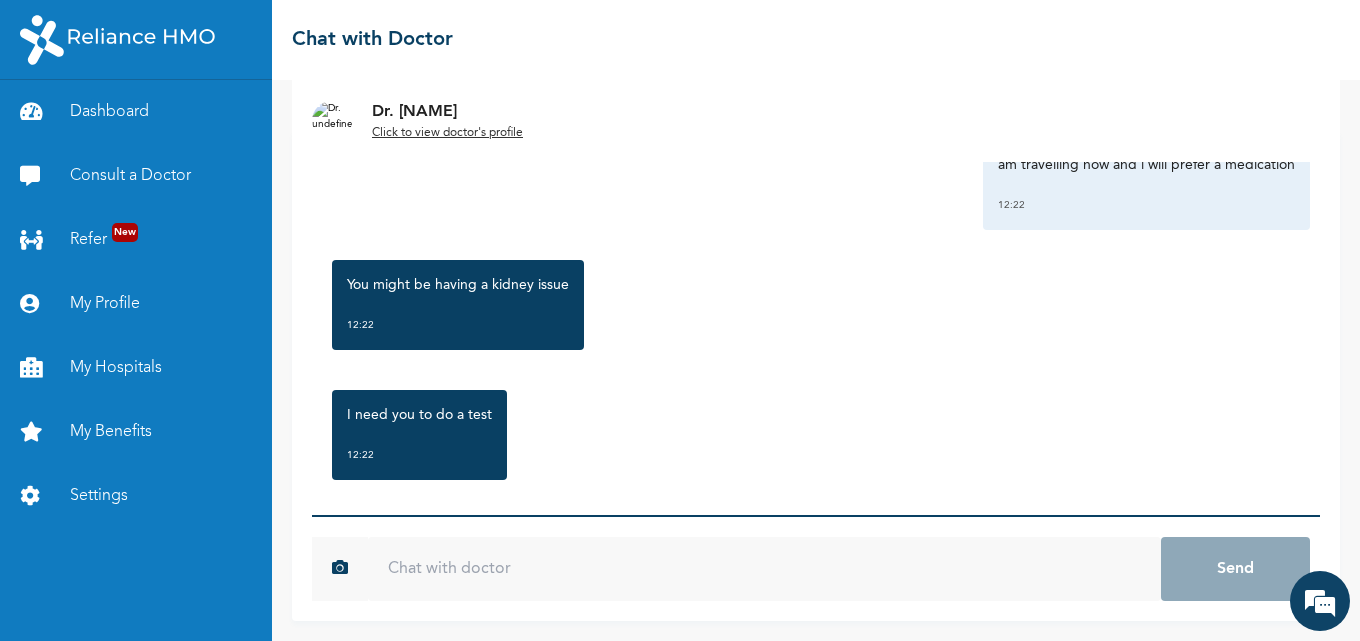 click at bounding box center (764, 569) 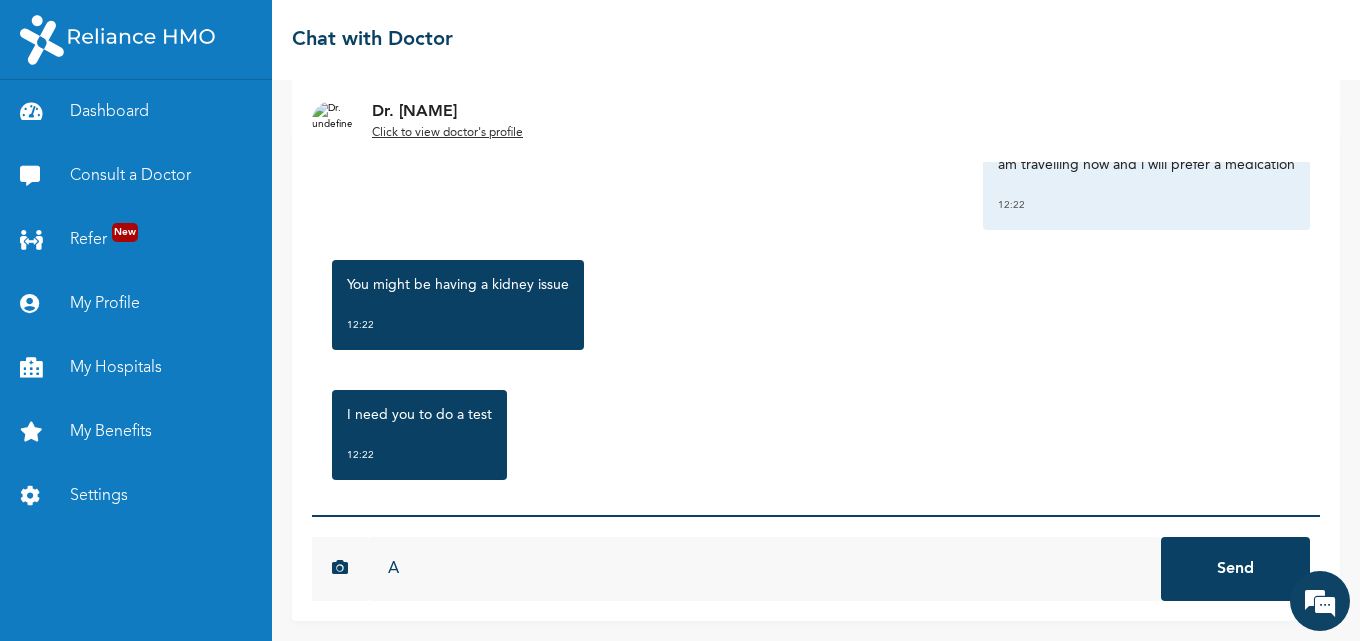 type on "A" 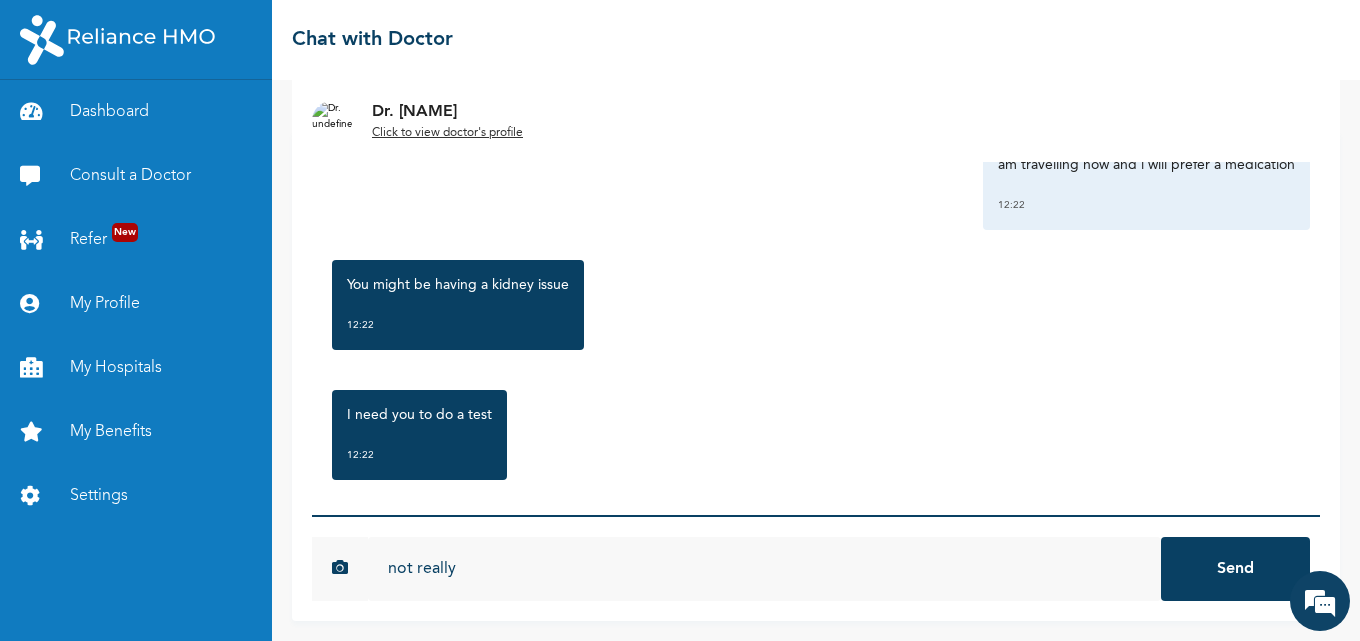 type on "not really" 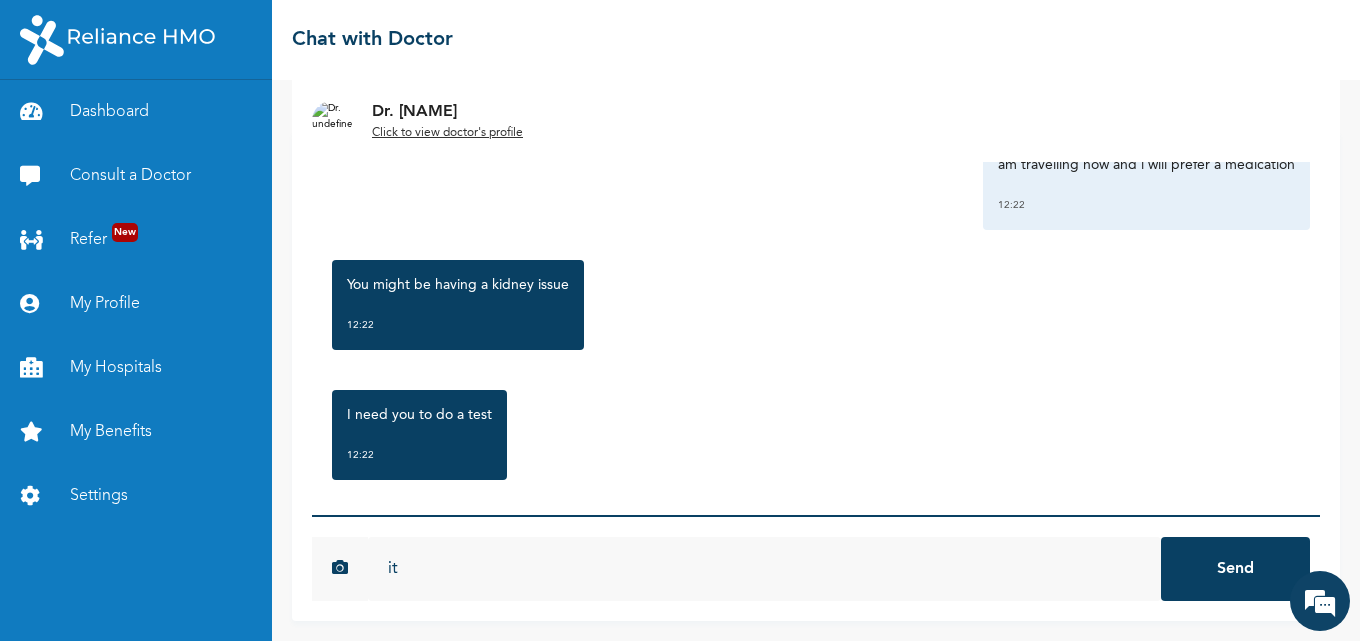 type on "i" 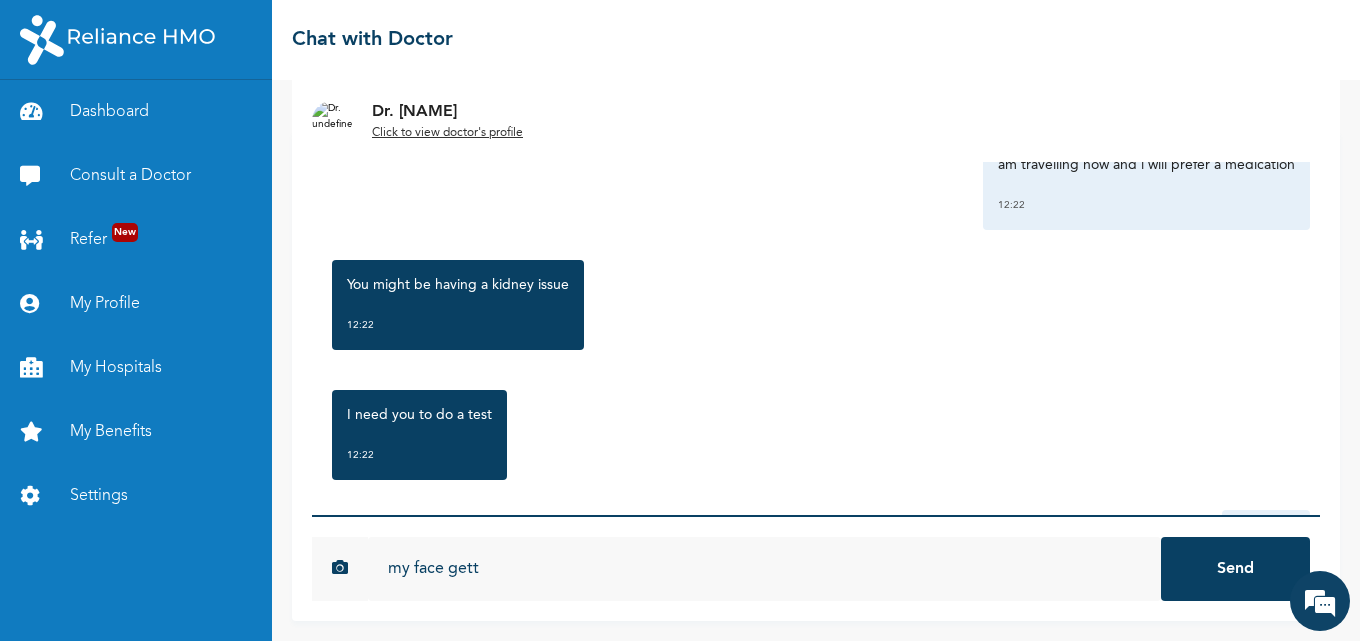 scroll, scrollTop: 0, scrollLeft: 0, axis: both 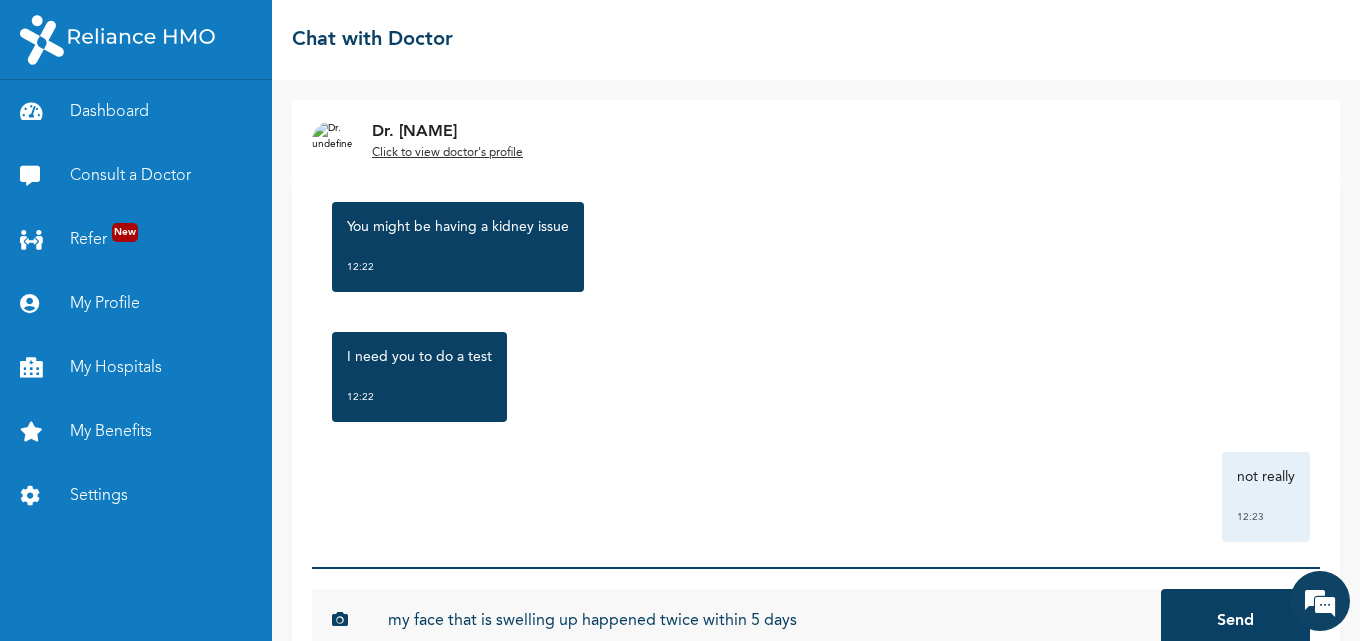 type on "my face that is swelling up happened twice within 5 days" 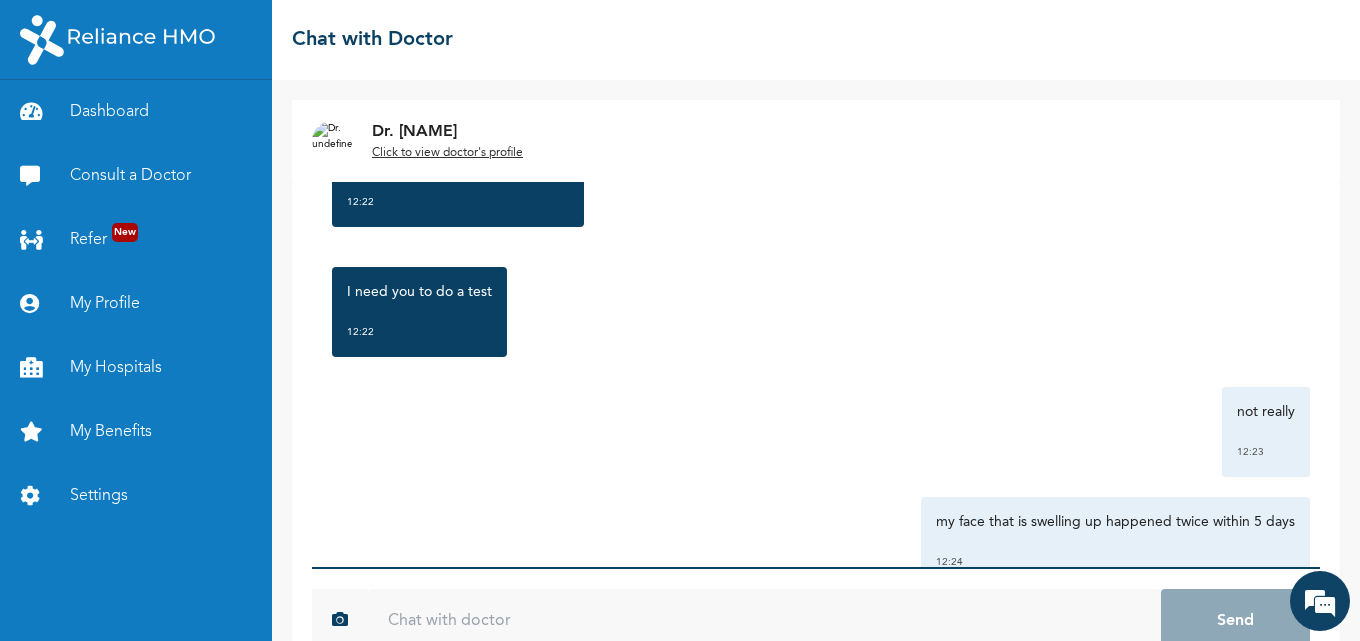 scroll, scrollTop: 1571, scrollLeft: 0, axis: vertical 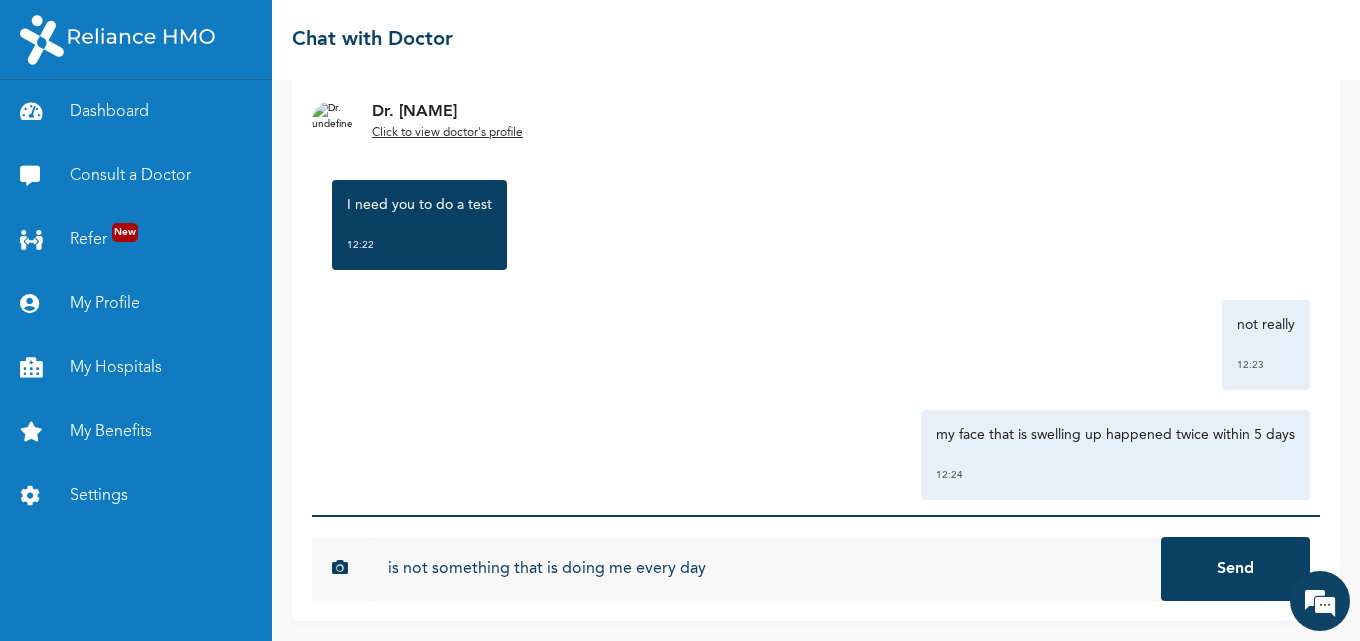 type on "is not something that is doing me every day" 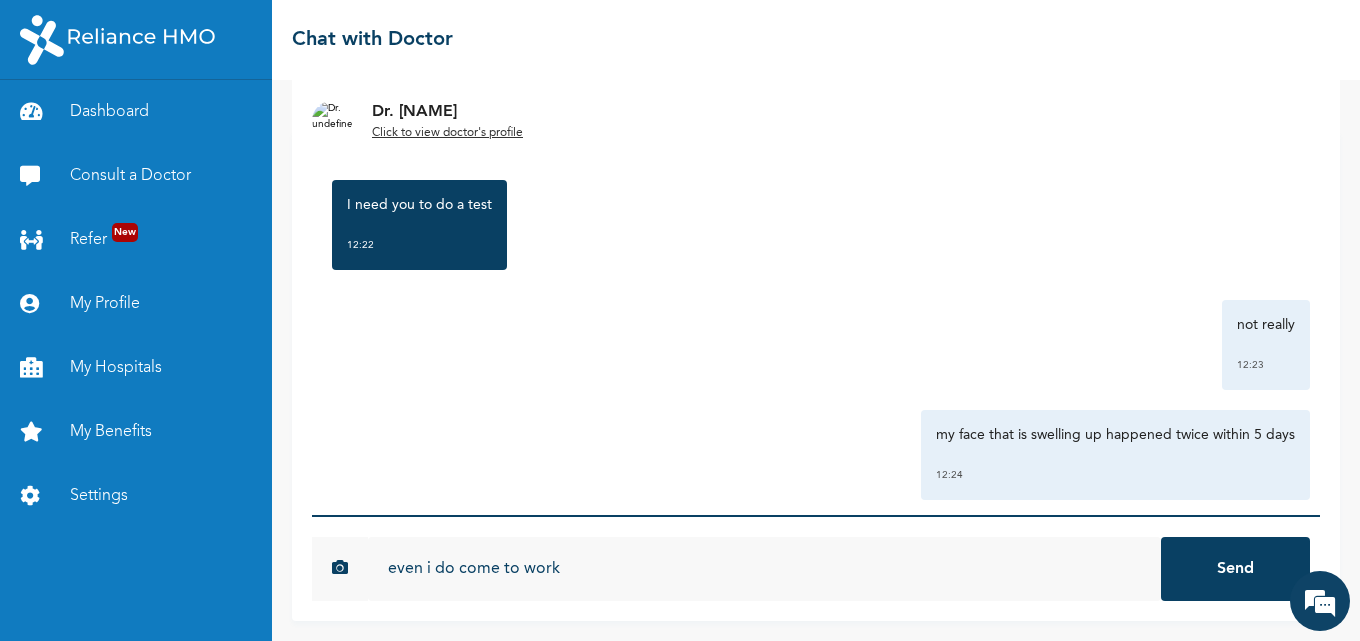 type on "even i do come to work" 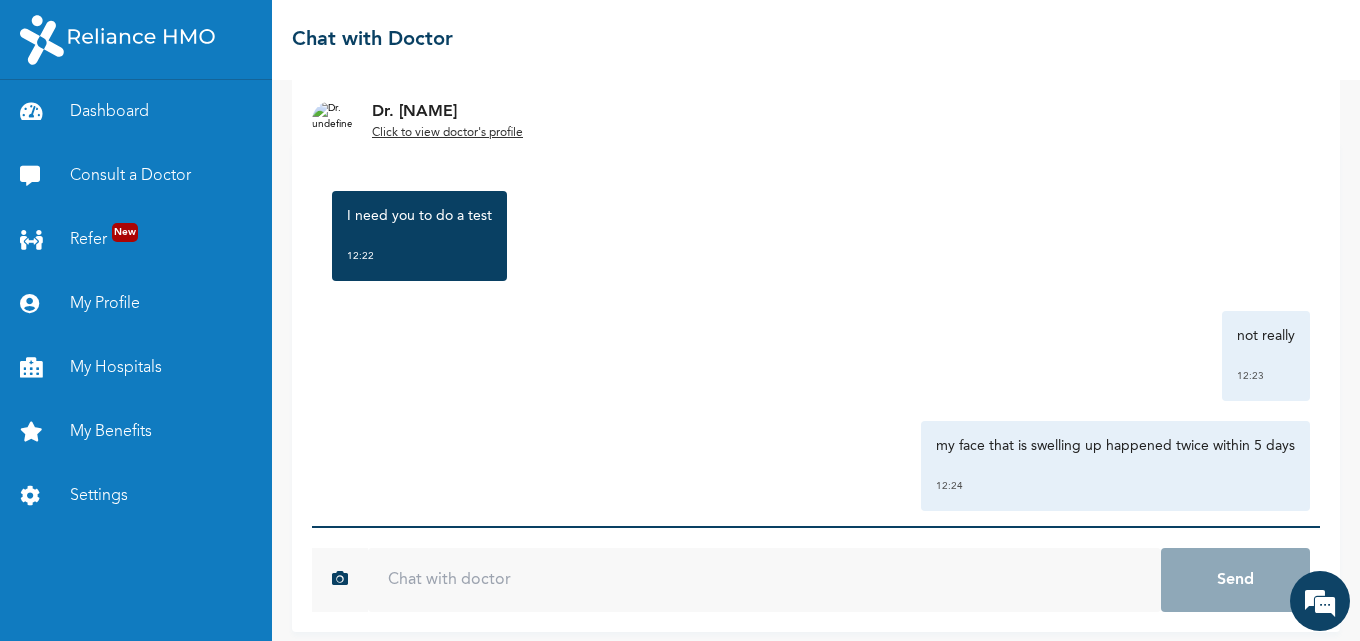 scroll, scrollTop: 52, scrollLeft: 0, axis: vertical 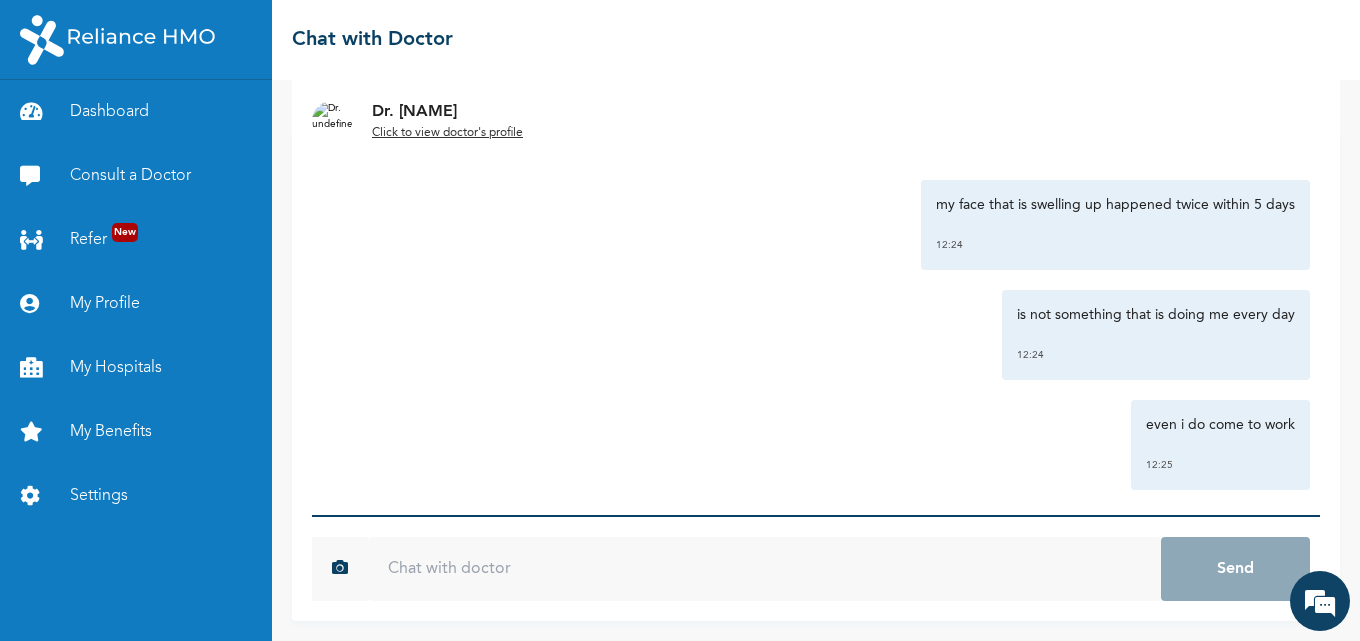 click at bounding box center (764, 569) 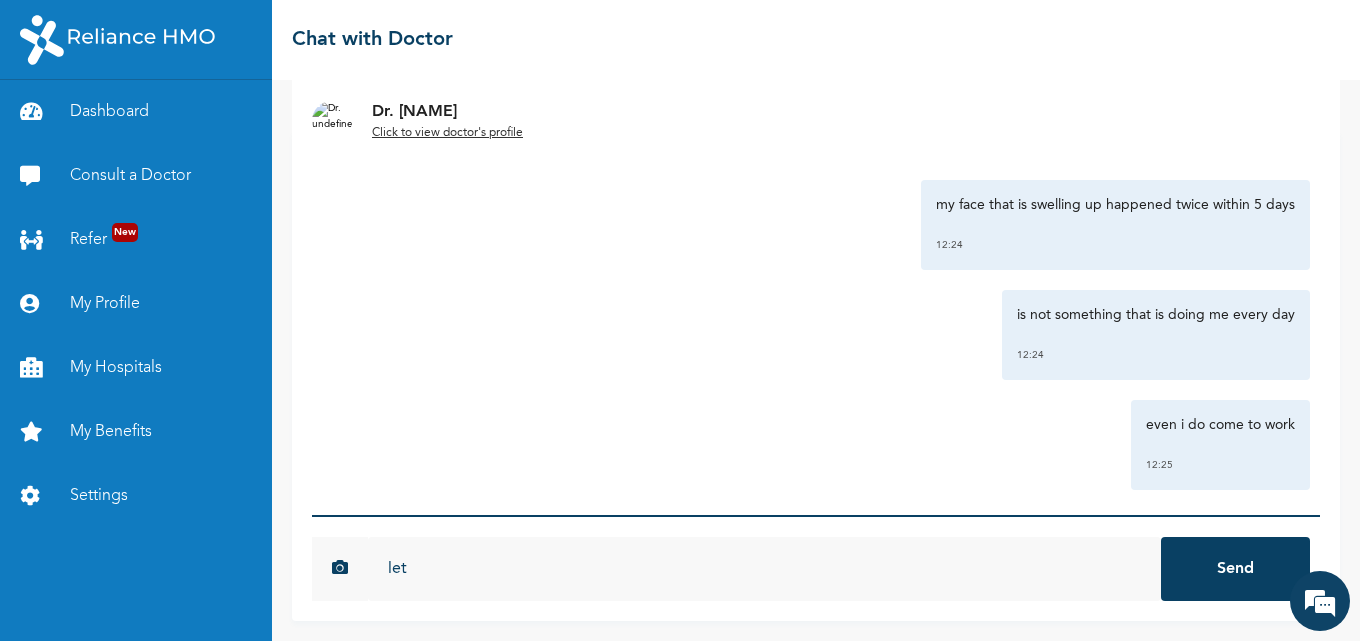 scroll, scrollTop: 1931, scrollLeft: 0, axis: vertical 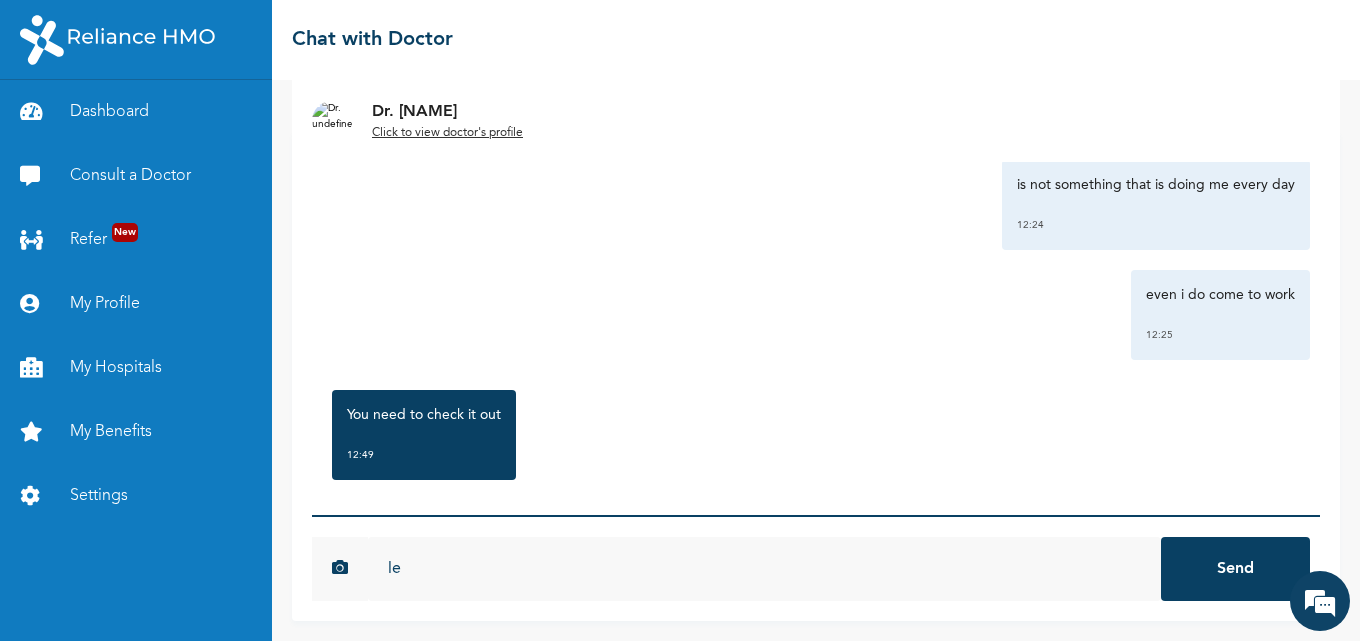 type on "l" 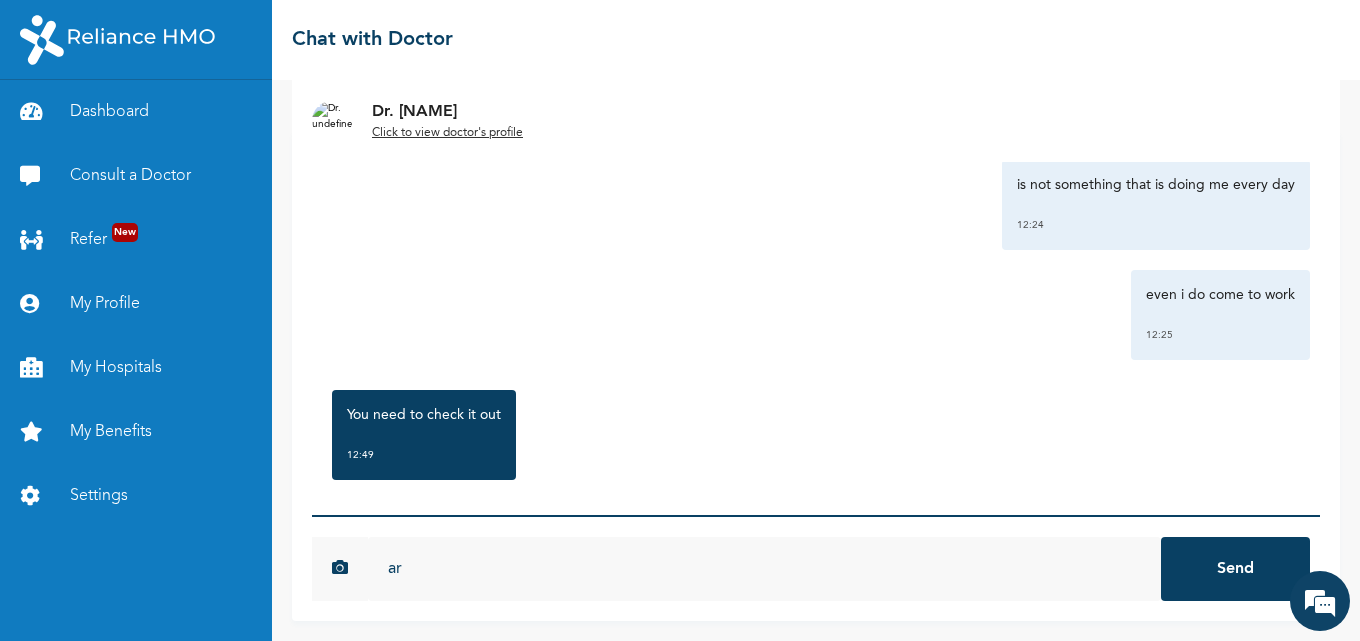 type on "a" 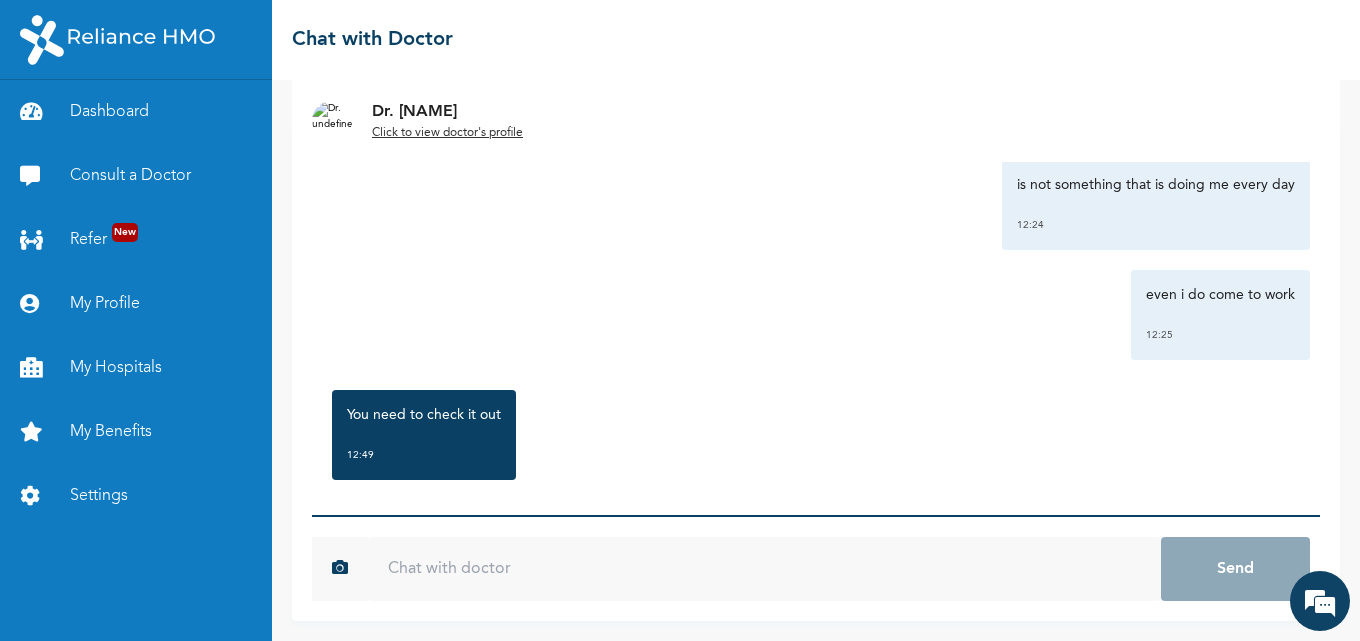 type on "g" 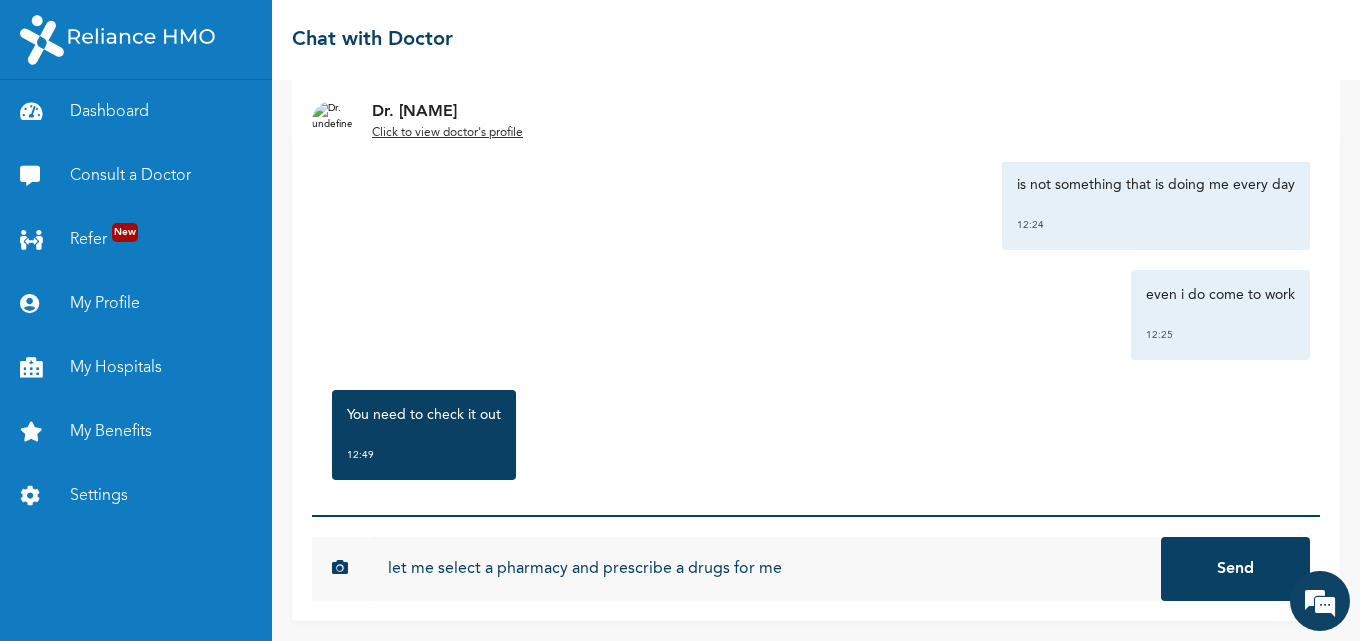 type on "let me select a pharmacy and prescribe a drugs for me" 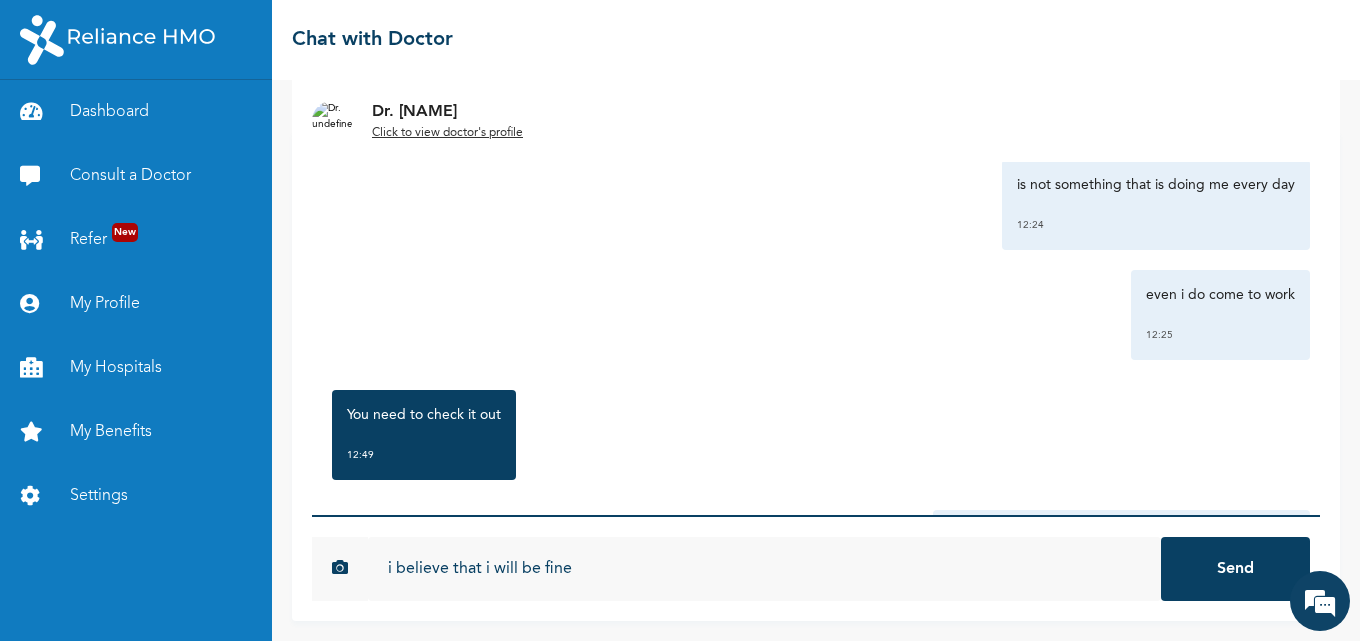 type on "i believe that i will be fine" 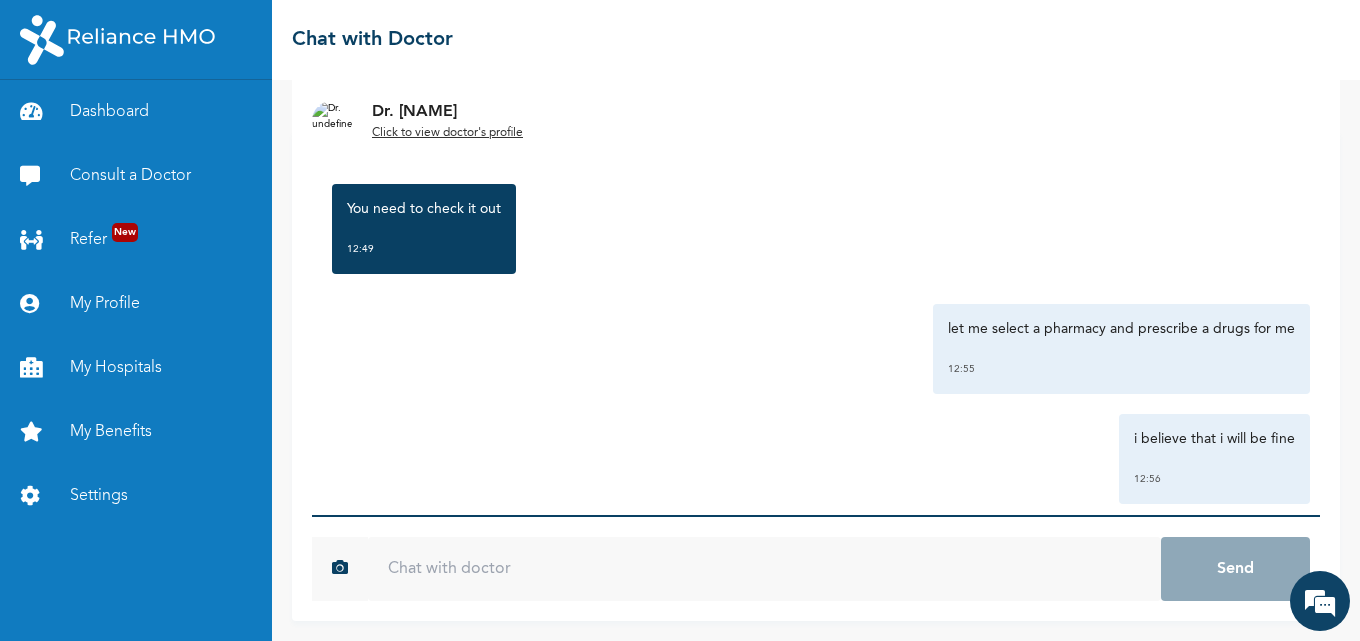 scroll, scrollTop: 2151, scrollLeft: 0, axis: vertical 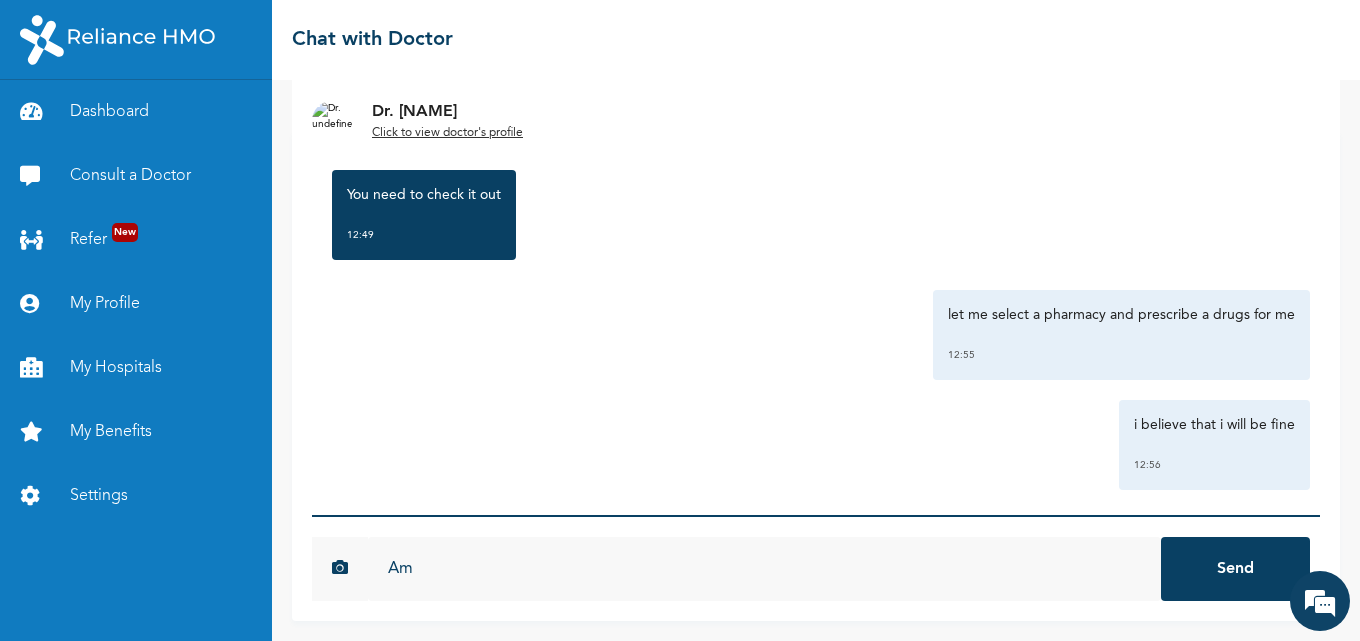 type on "A" 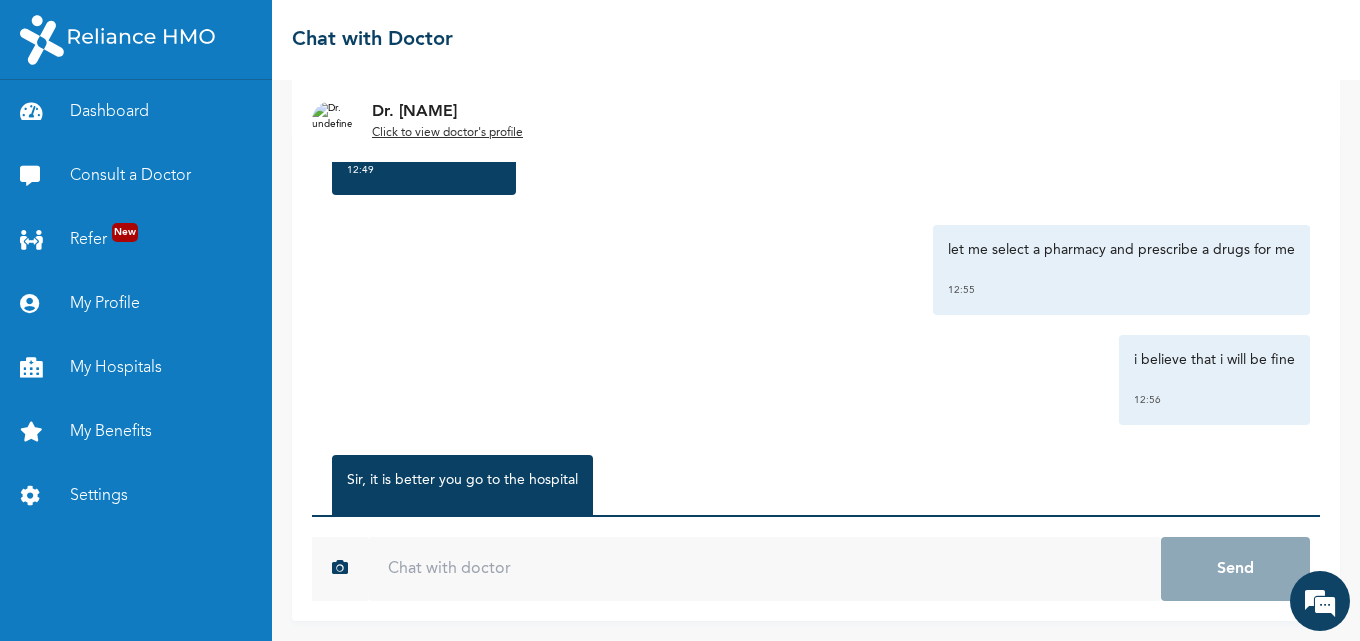scroll, scrollTop: 2281, scrollLeft: 0, axis: vertical 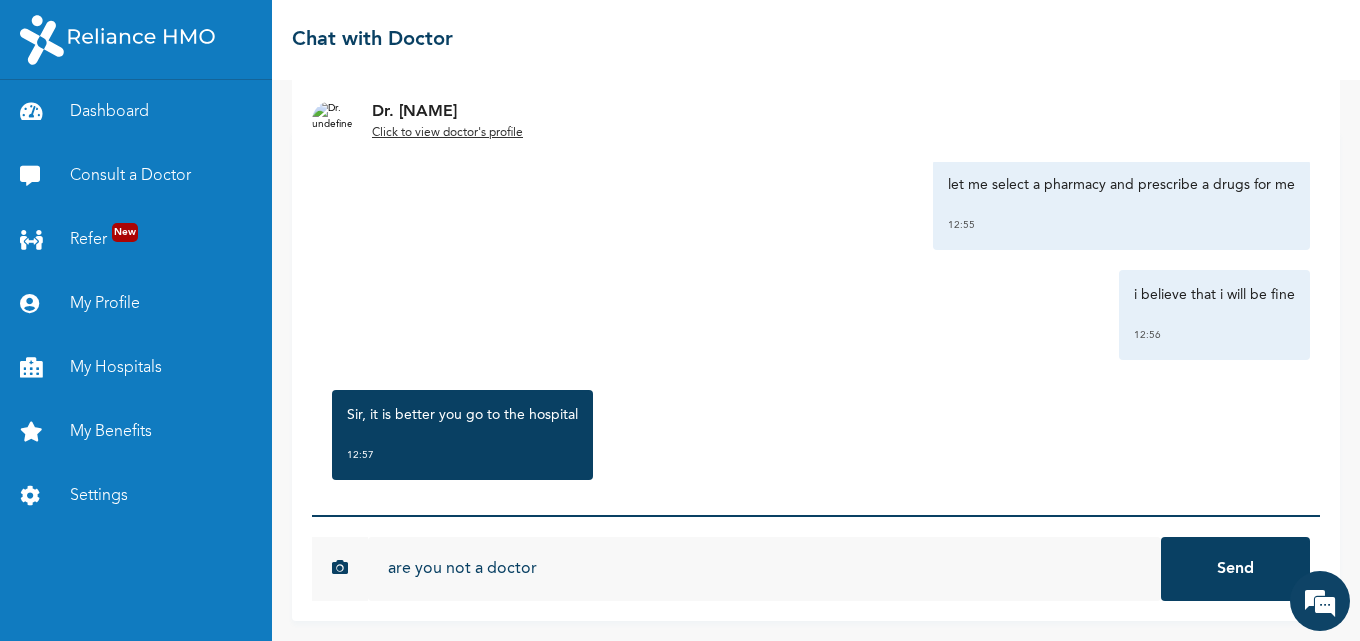 type on "are you not a doctor" 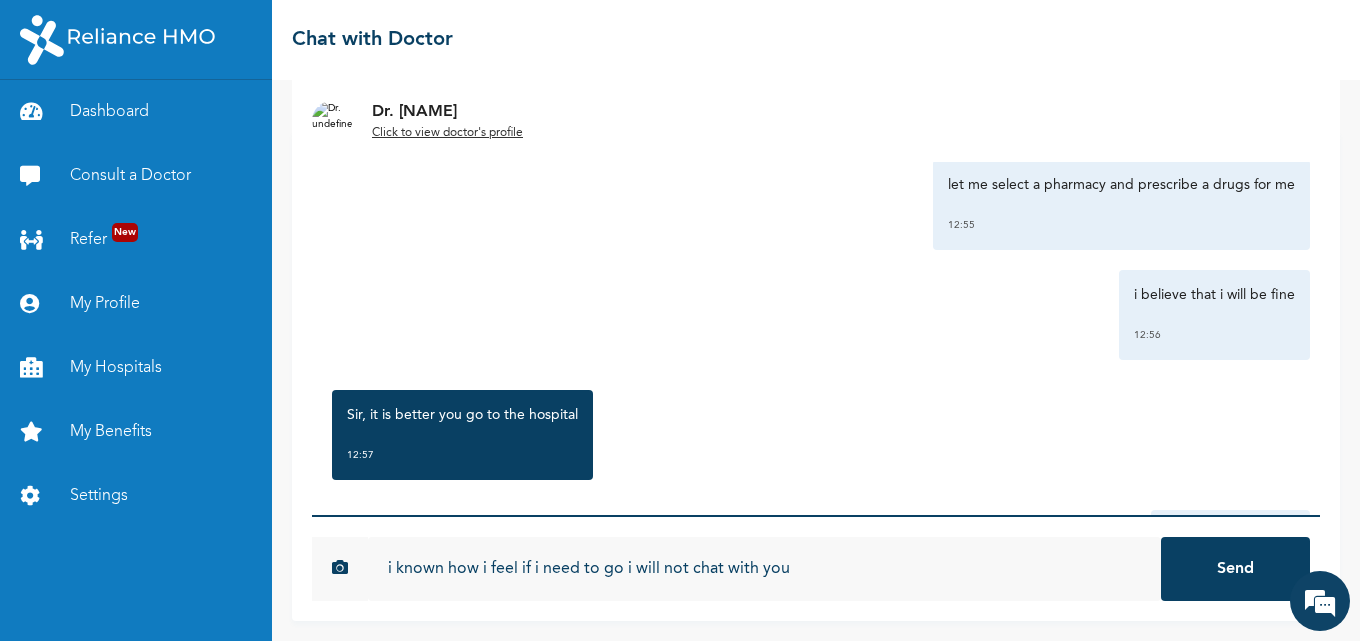 type on "i known how i feel if i need to go i will not chat with you" 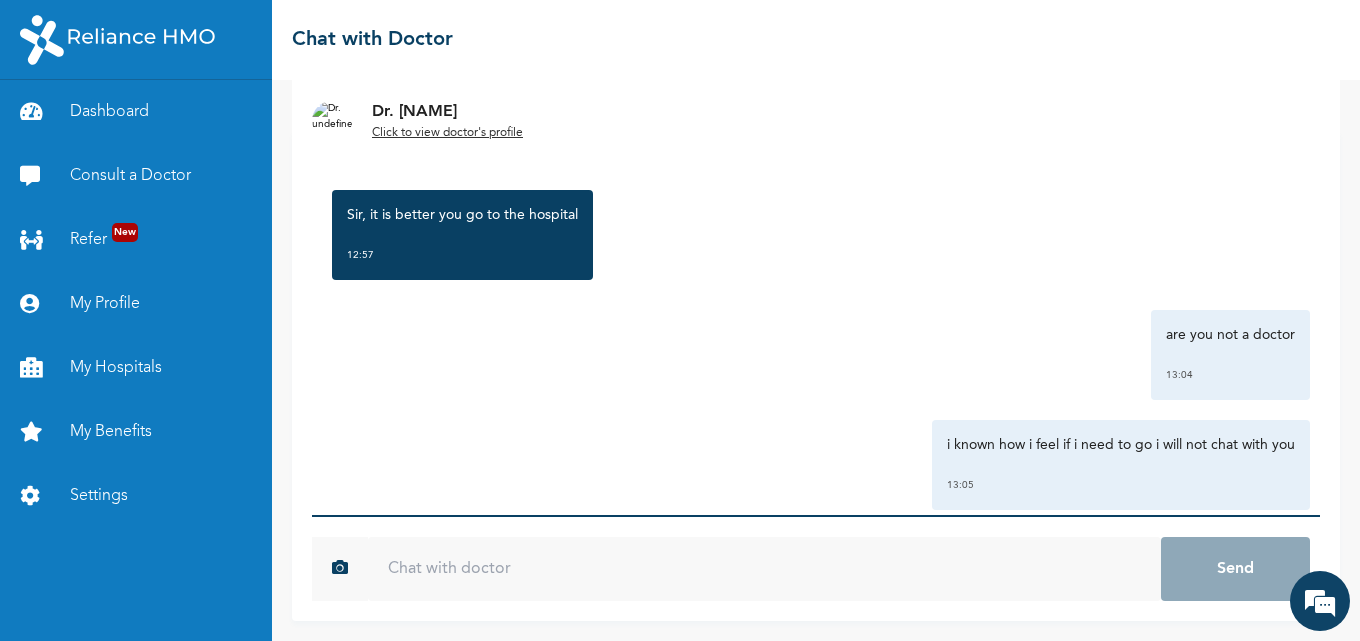 scroll, scrollTop: 2501, scrollLeft: 0, axis: vertical 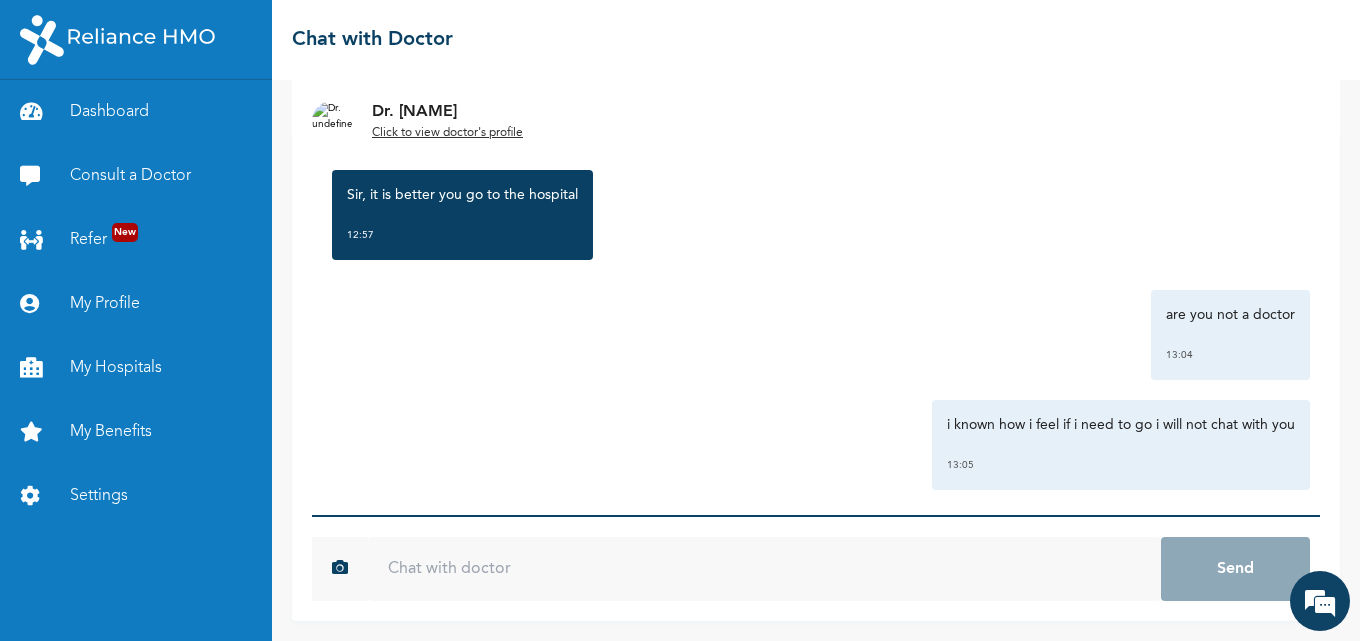 click at bounding box center [764, 569] 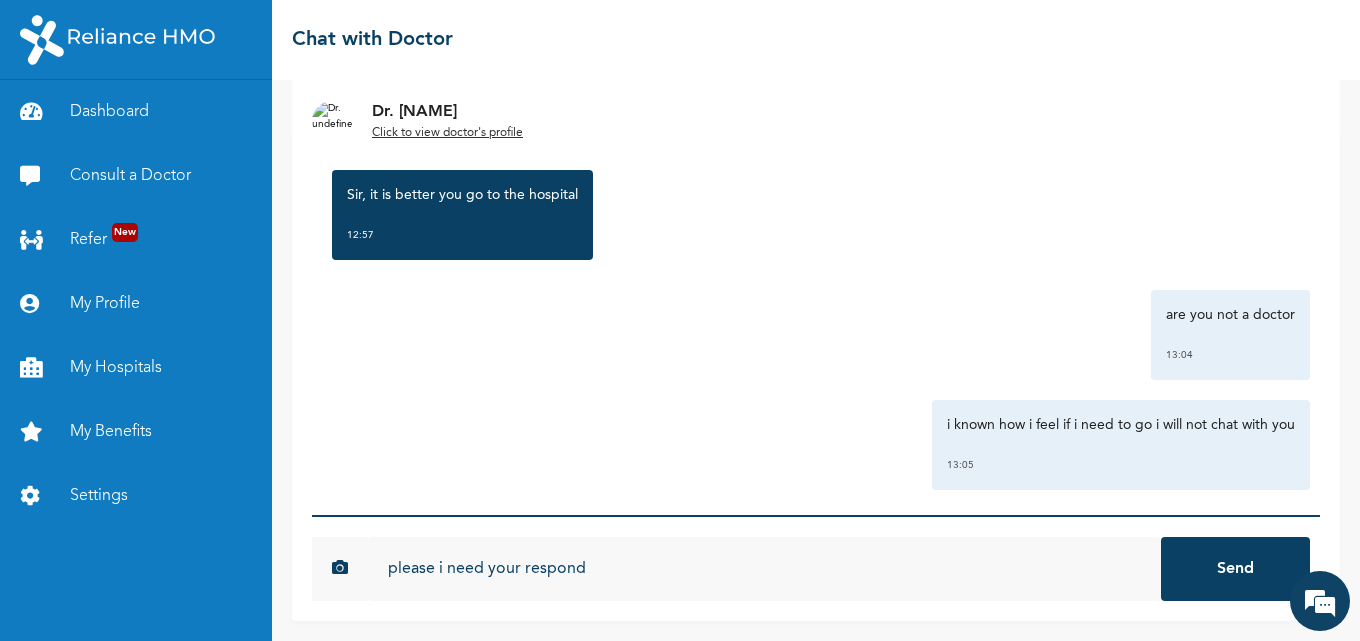type on "please i need your respond" 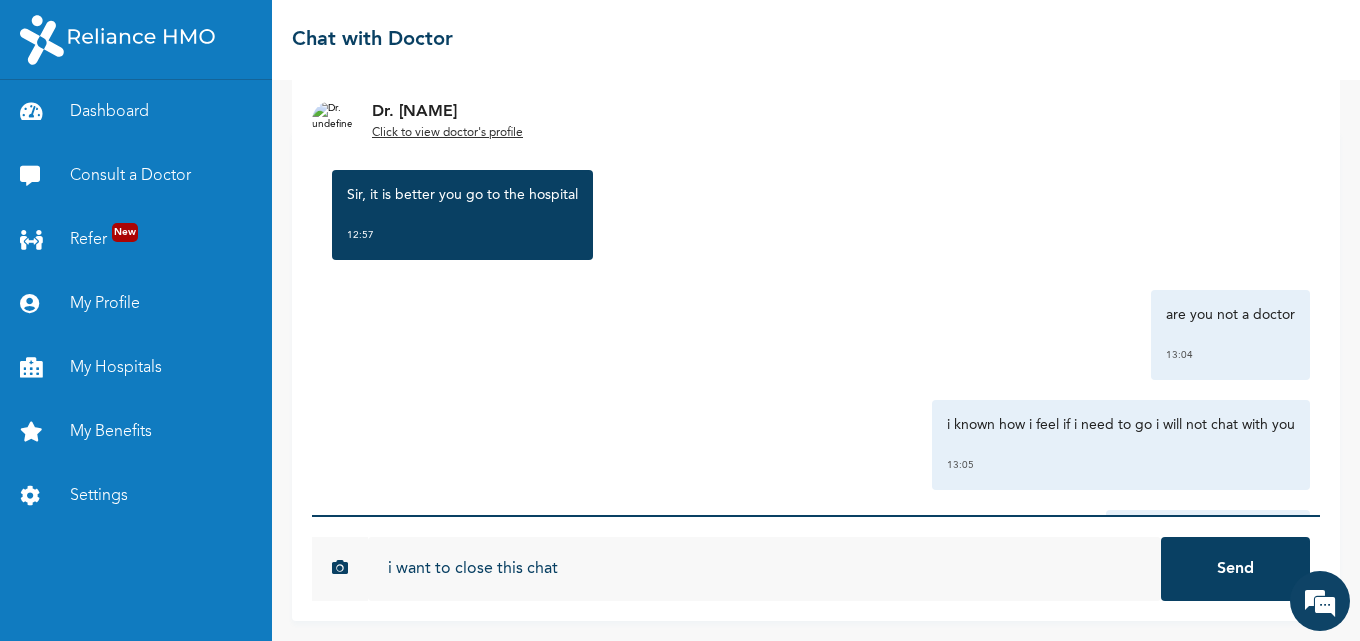 type on "i want to close this chat" 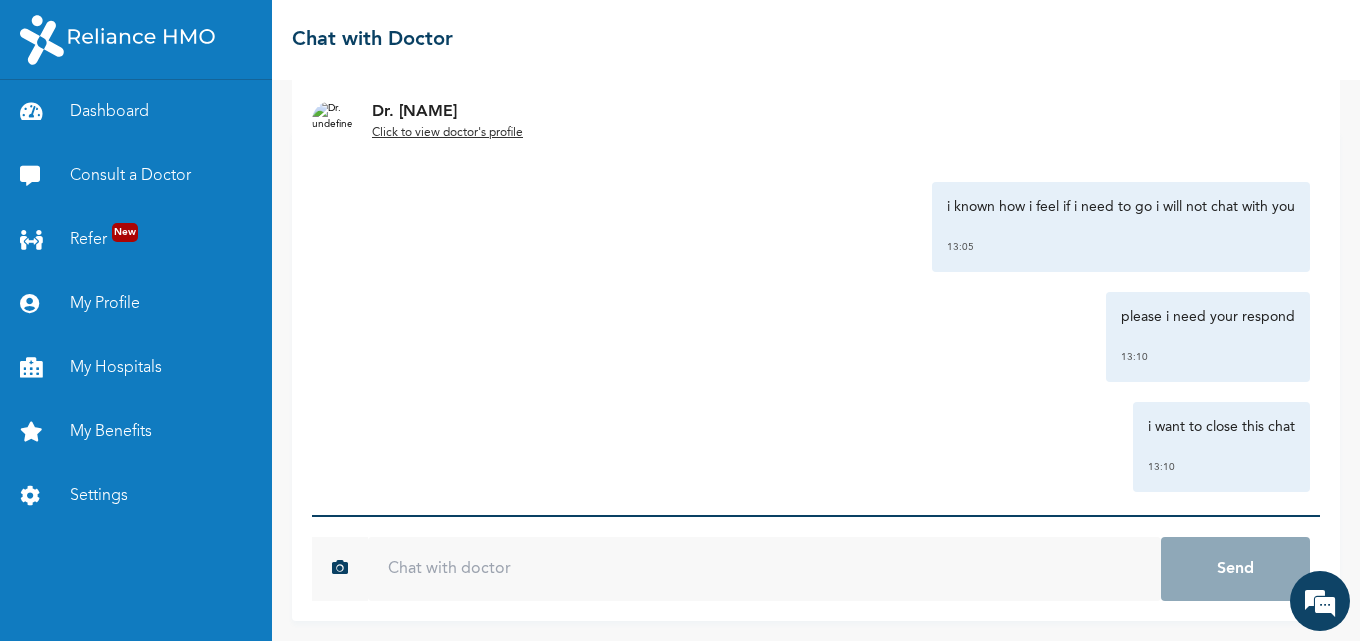 scroll, scrollTop: 2721, scrollLeft: 0, axis: vertical 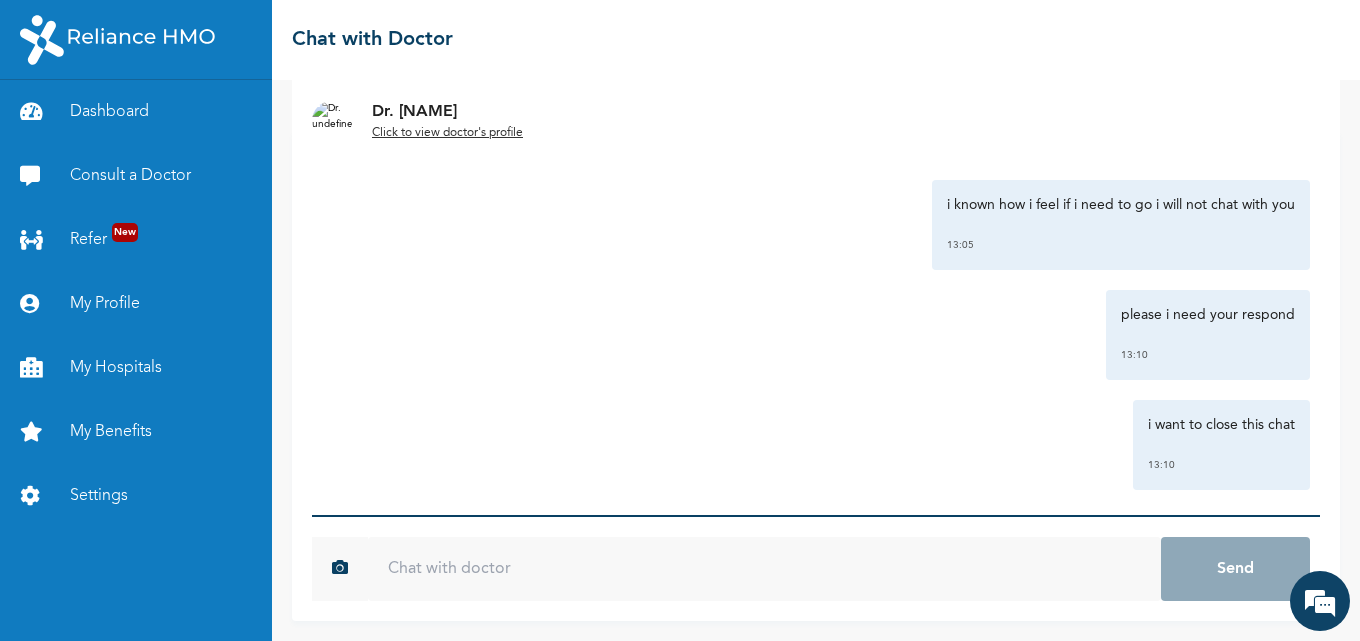 click at bounding box center (764, 569) 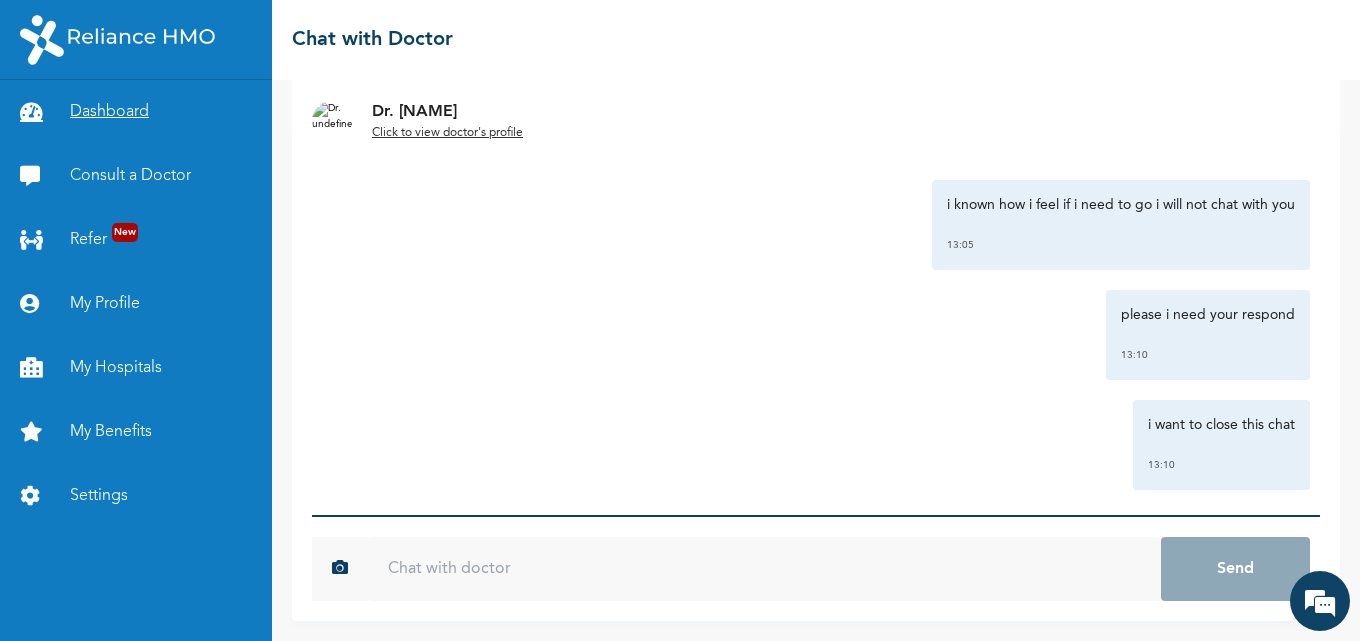 click on "Dashboard" at bounding box center (136, 112) 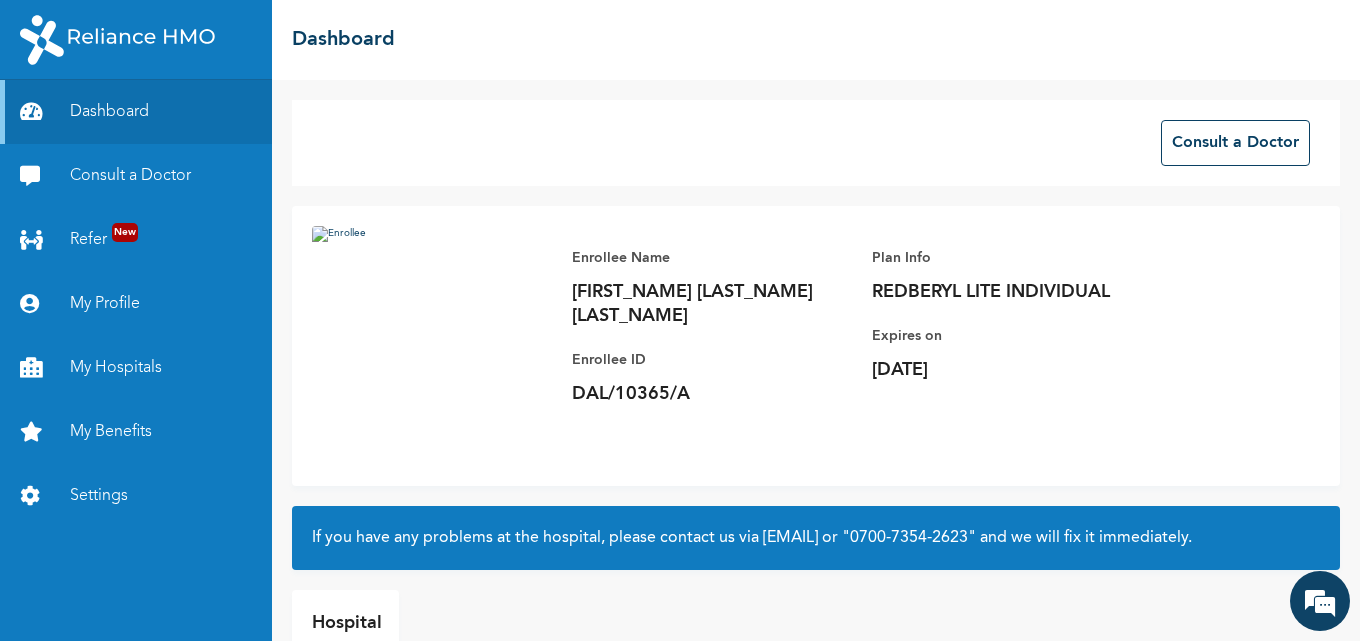 click at bounding box center (432, 346) 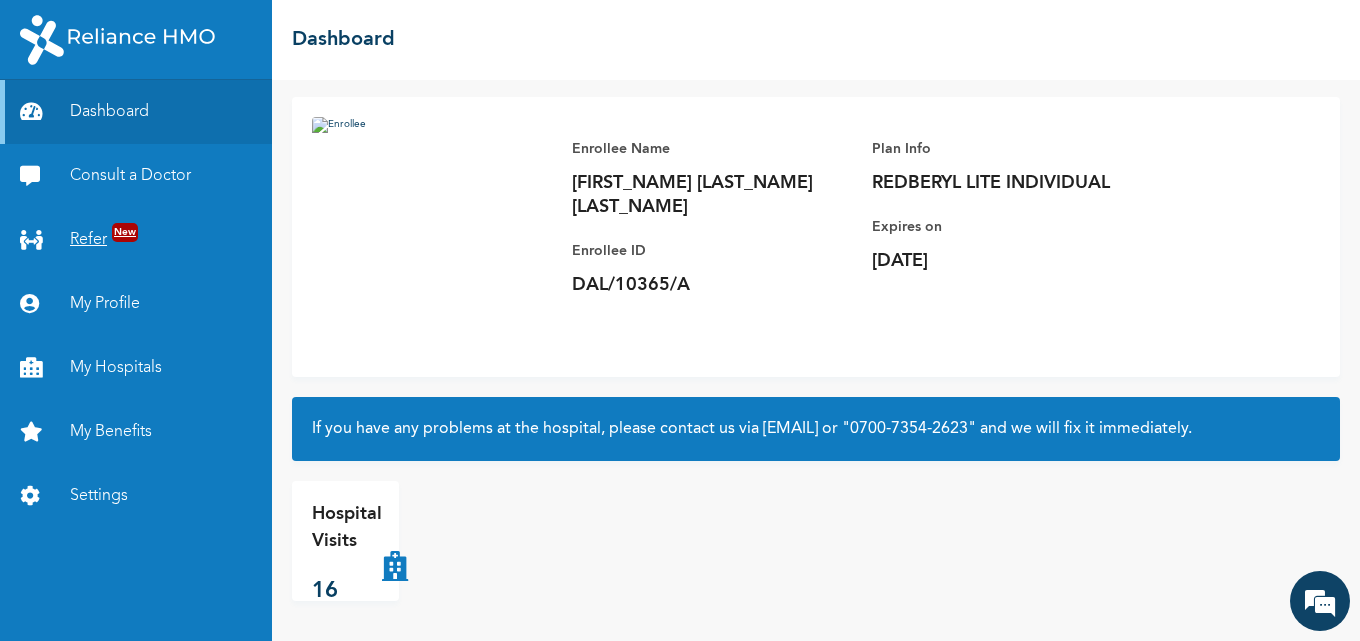click on "New" at bounding box center [125, 232] 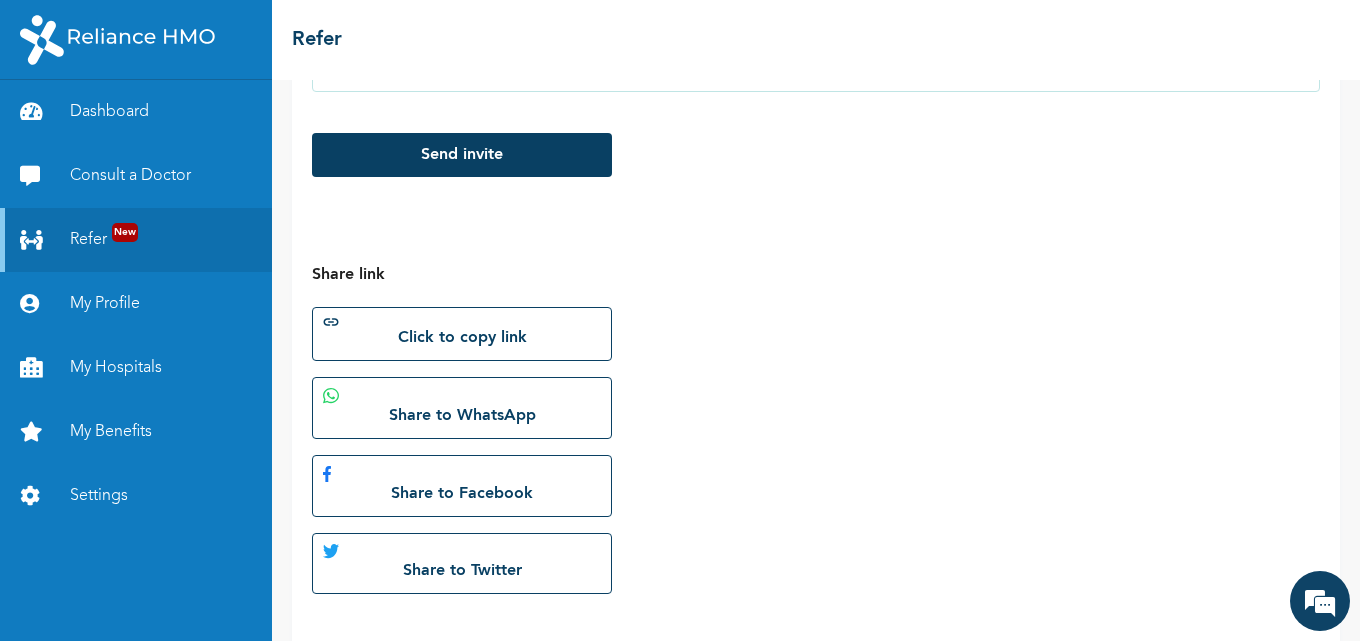 scroll, scrollTop: 496, scrollLeft: 0, axis: vertical 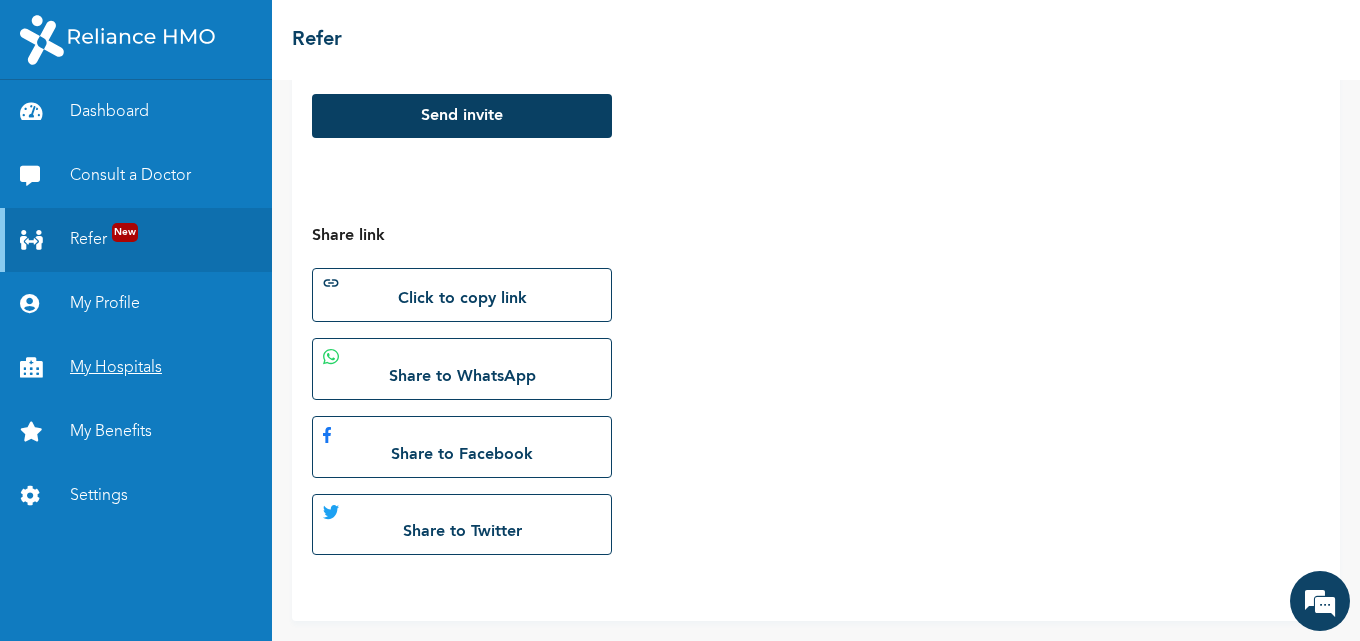click on "My Hospitals" at bounding box center [136, 368] 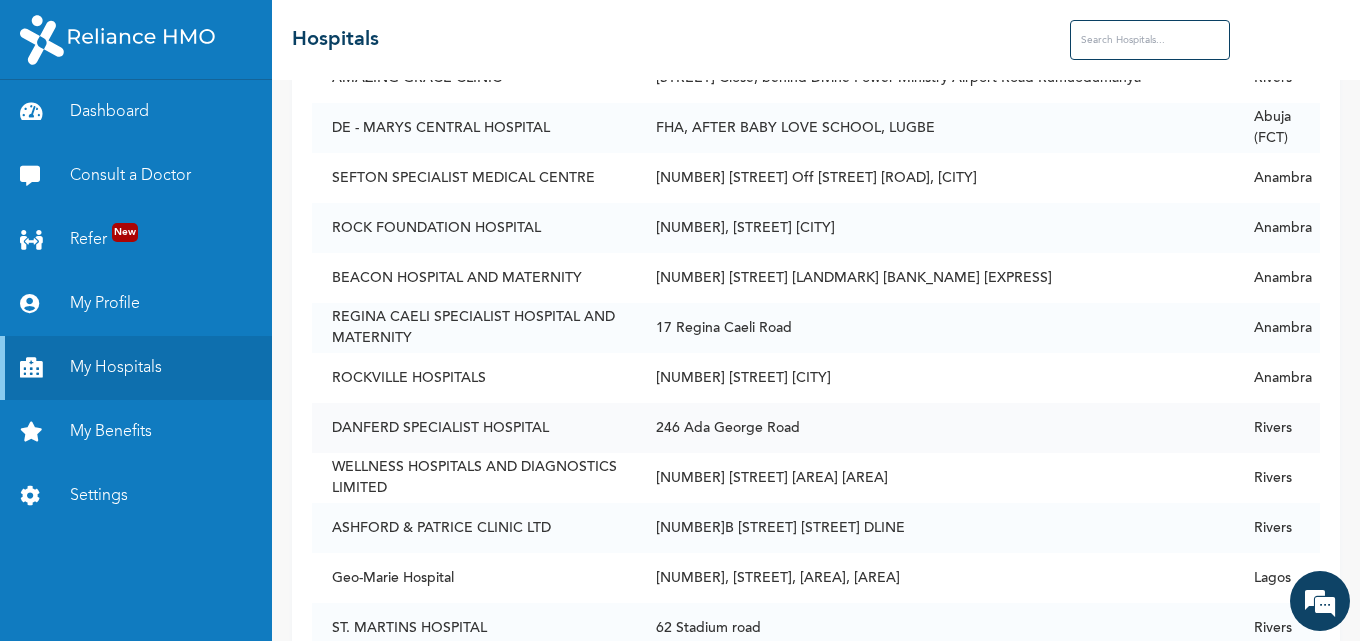 scroll, scrollTop: 17800, scrollLeft: 0, axis: vertical 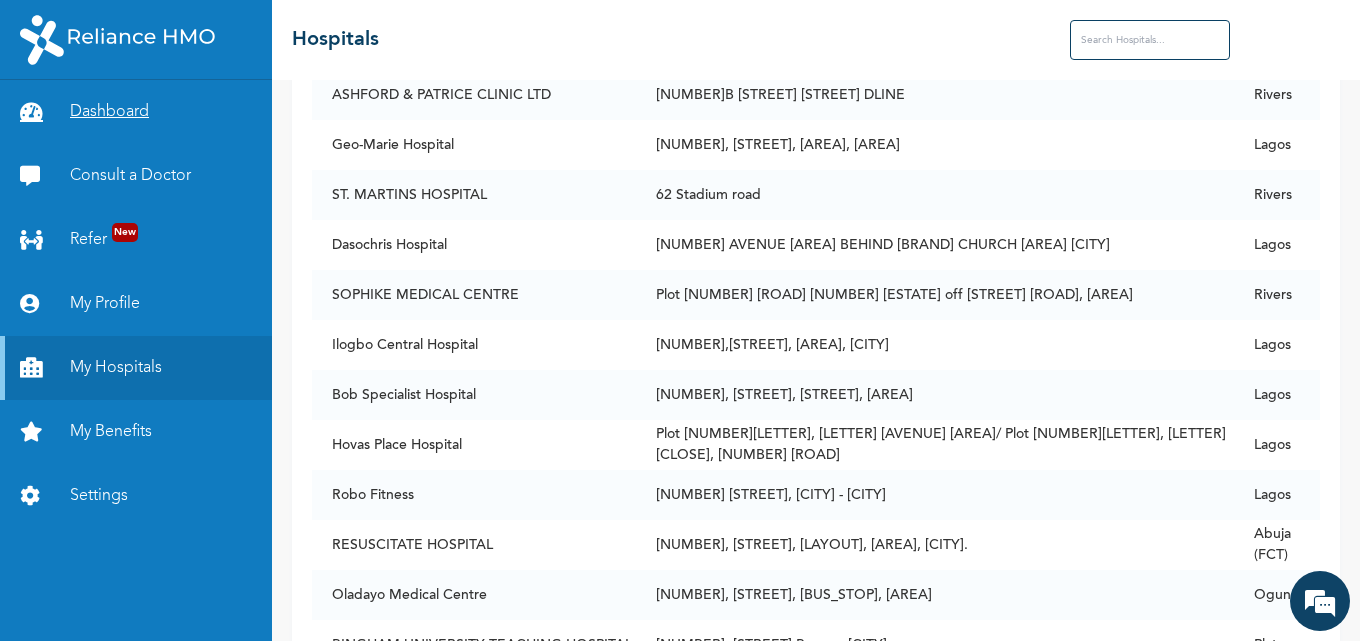 click on "Dashboard" at bounding box center [136, 112] 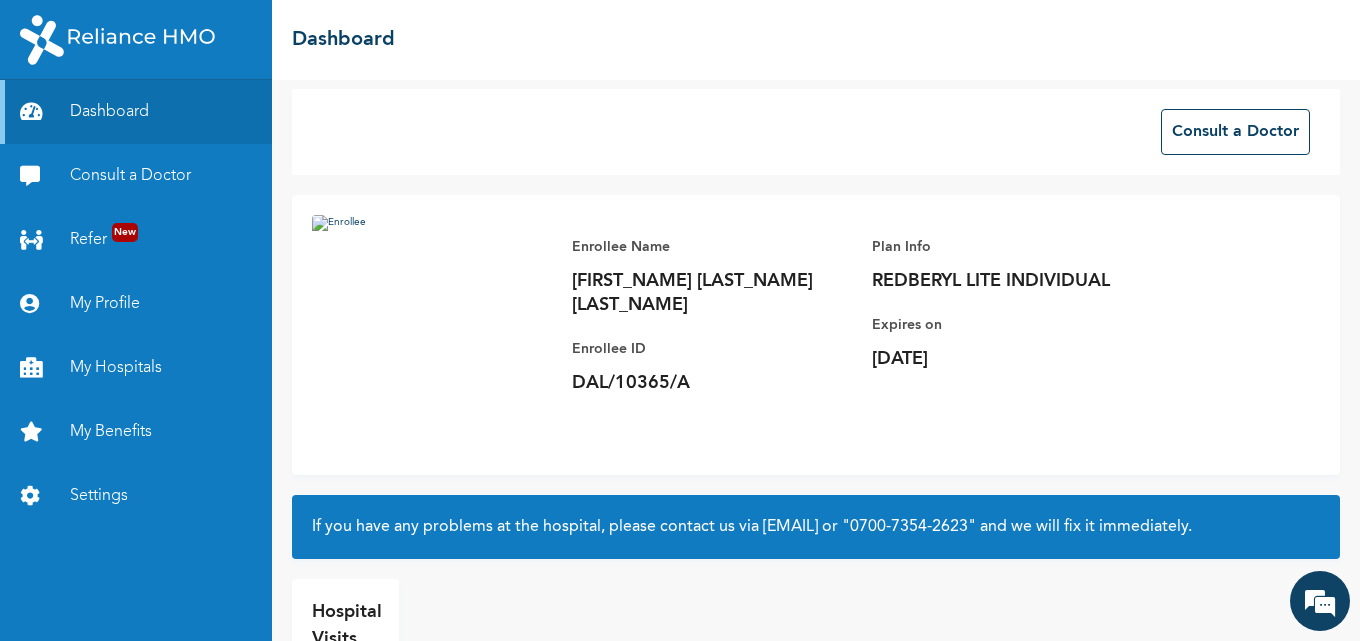 scroll, scrollTop: 0, scrollLeft: 0, axis: both 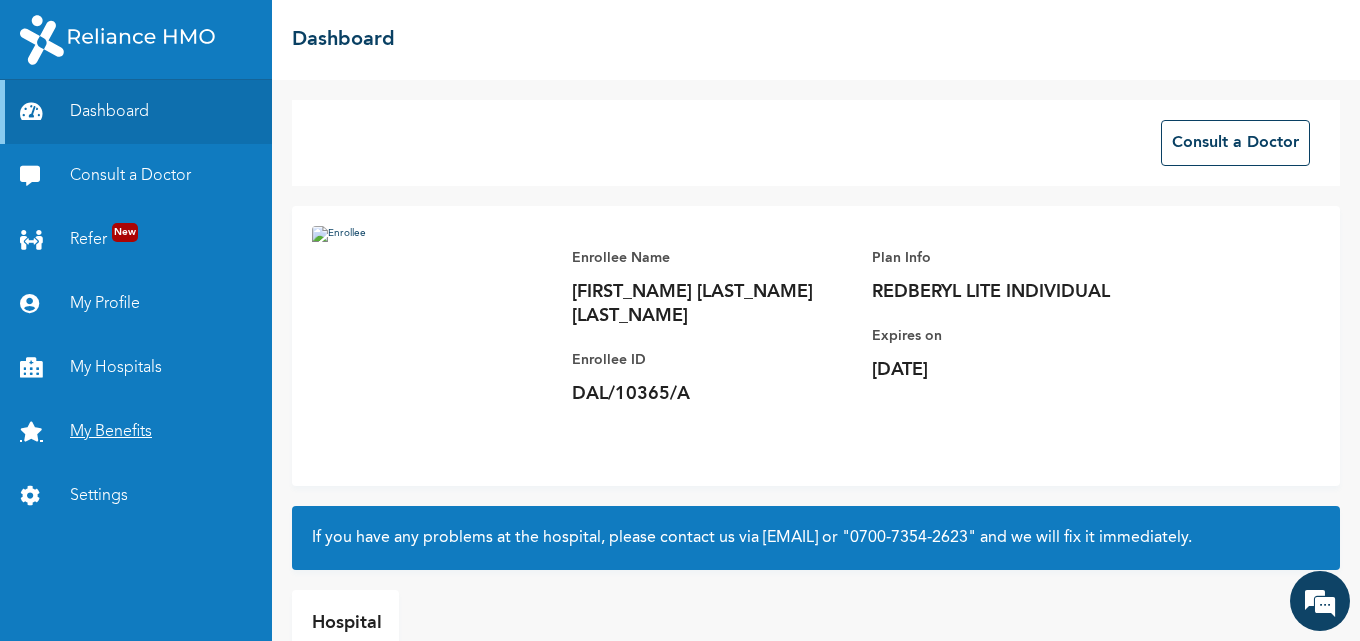 click on "My Benefits" at bounding box center (136, 432) 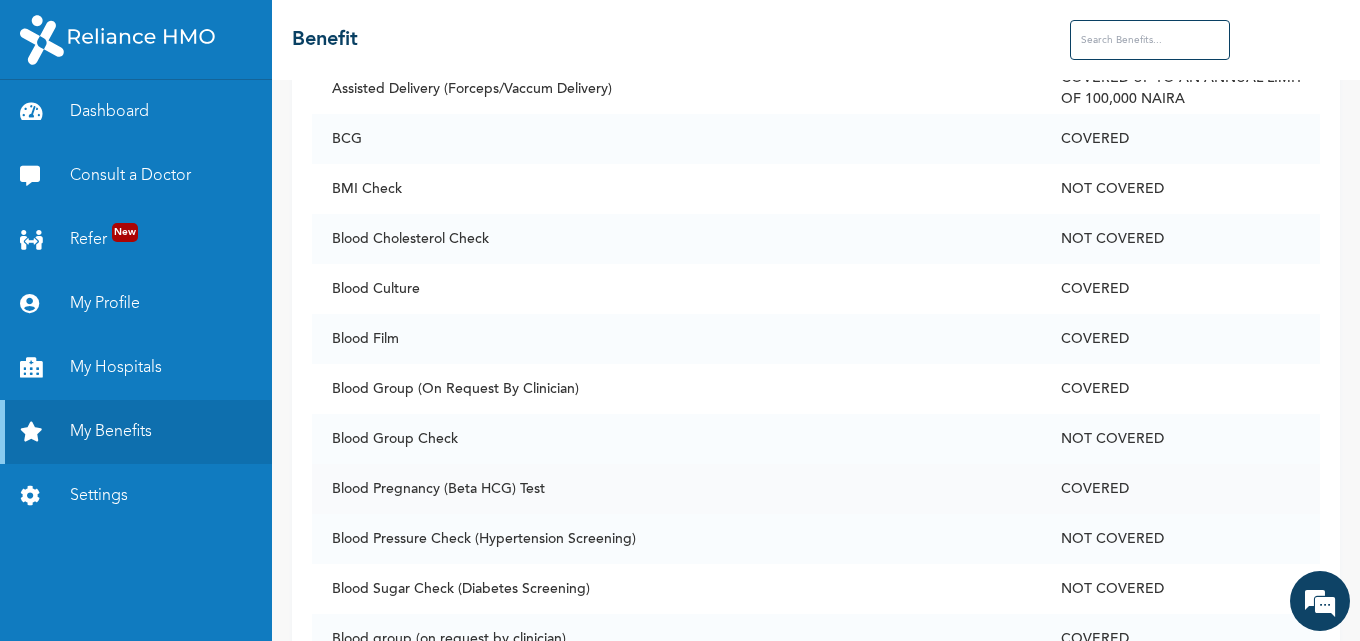 scroll, scrollTop: 900, scrollLeft: 0, axis: vertical 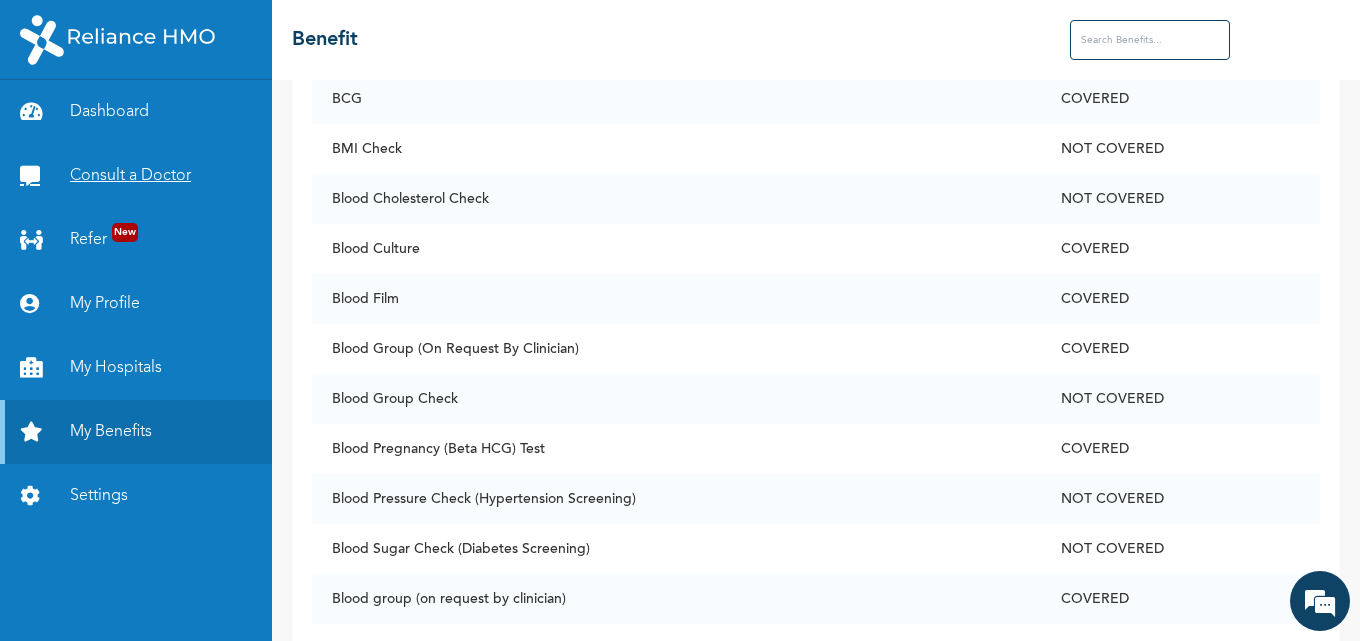 click on "Consult a Doctor" at bounding box center (136, 176) 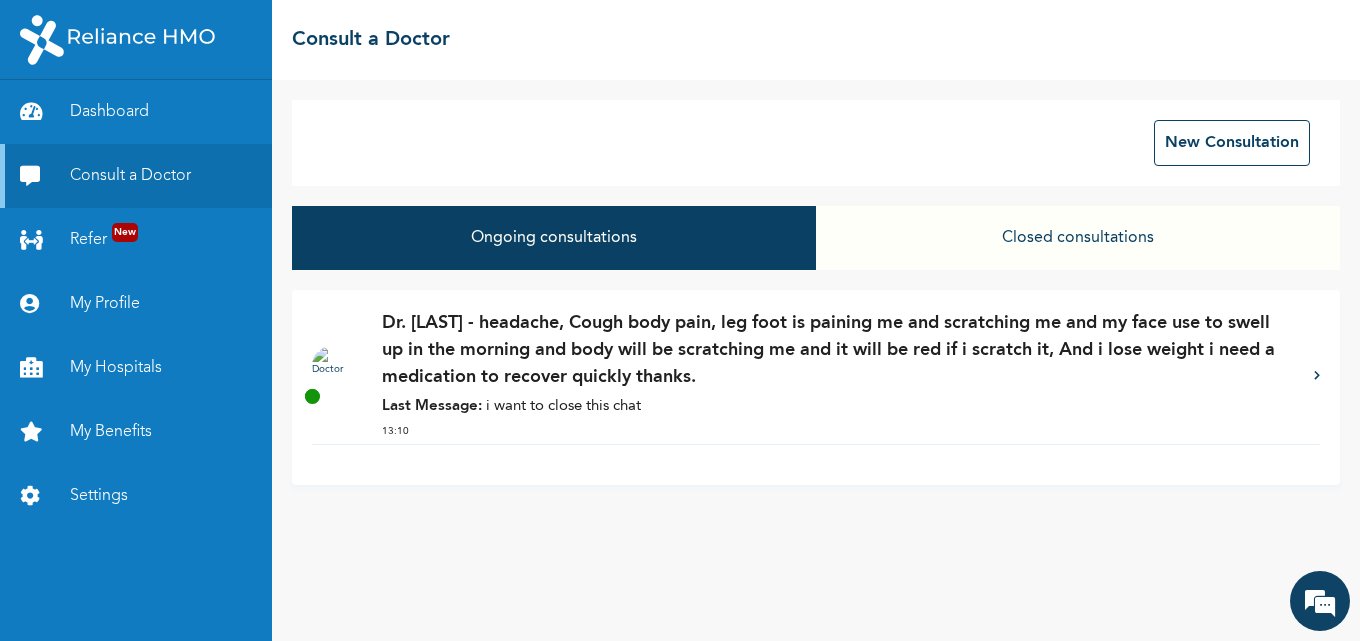 click on "Ongoing consultations" at bounding box center [554, 238] 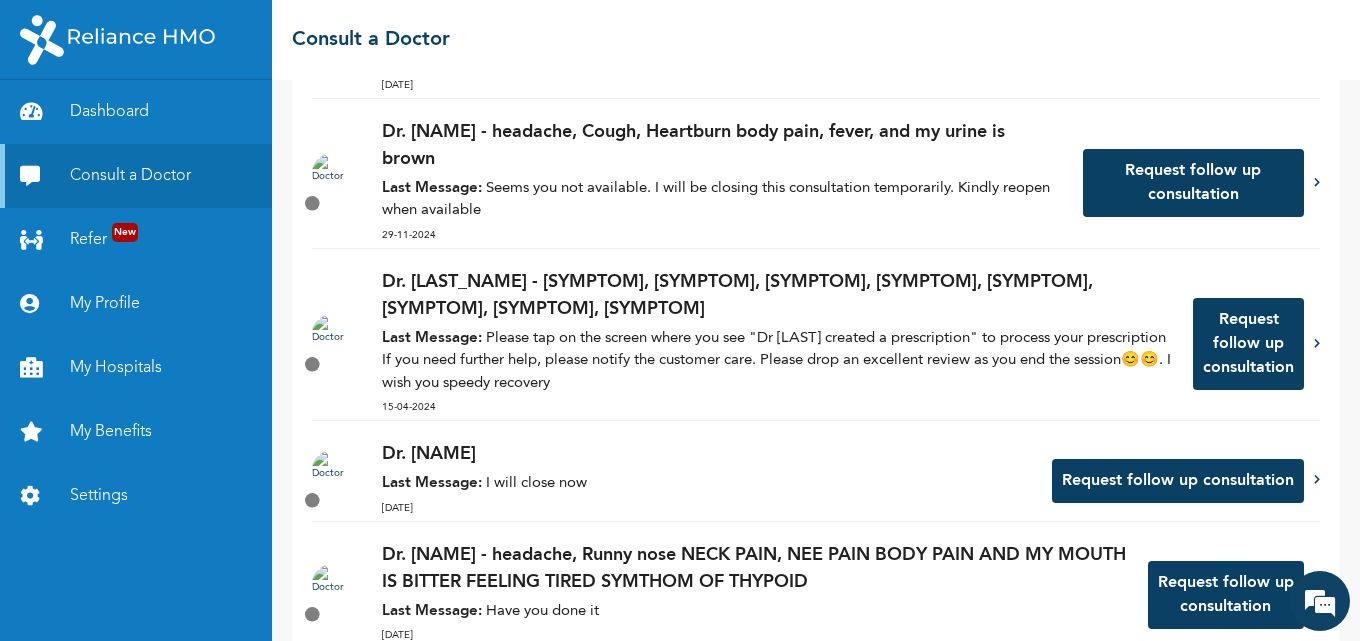 scroll, scrollTop: 0, scrollLeft: 0, axis: both 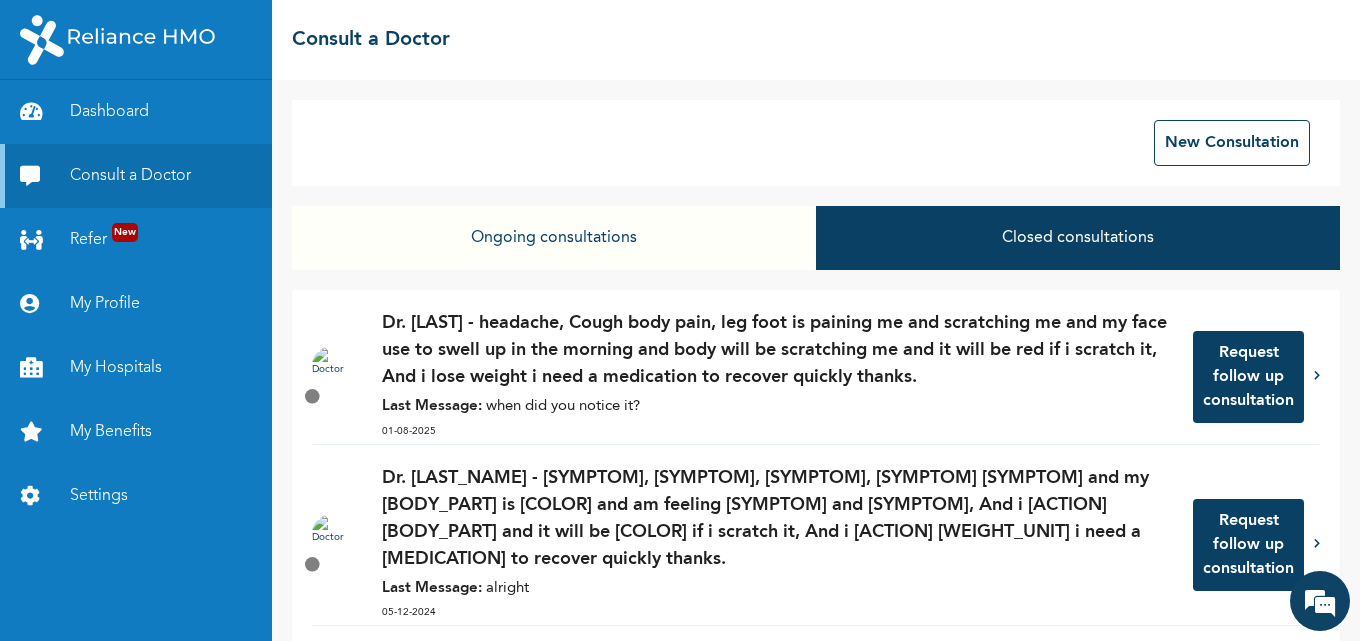 click on "Closed consultations" at bounding box center (1078, 238) 